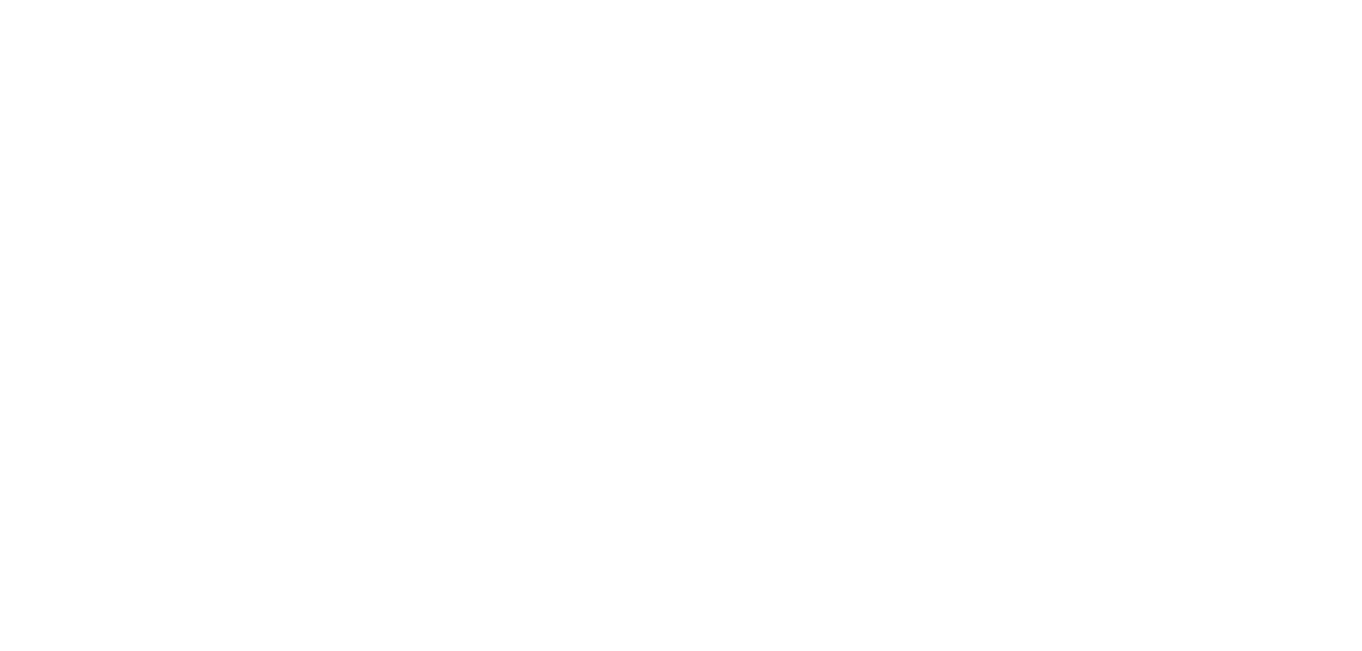 scroll, scrollTop: 0, scrollLeft: 0, axis: both 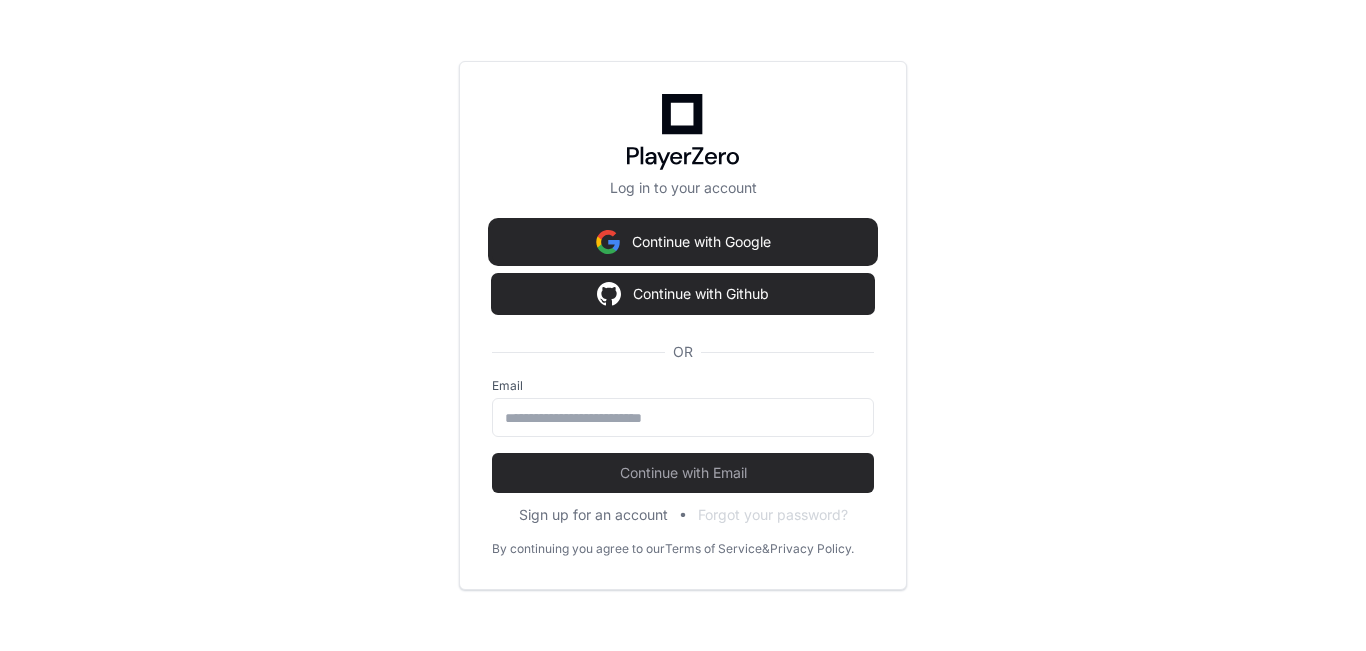 click on "Continue with Google" at bounding box center (683, 242) 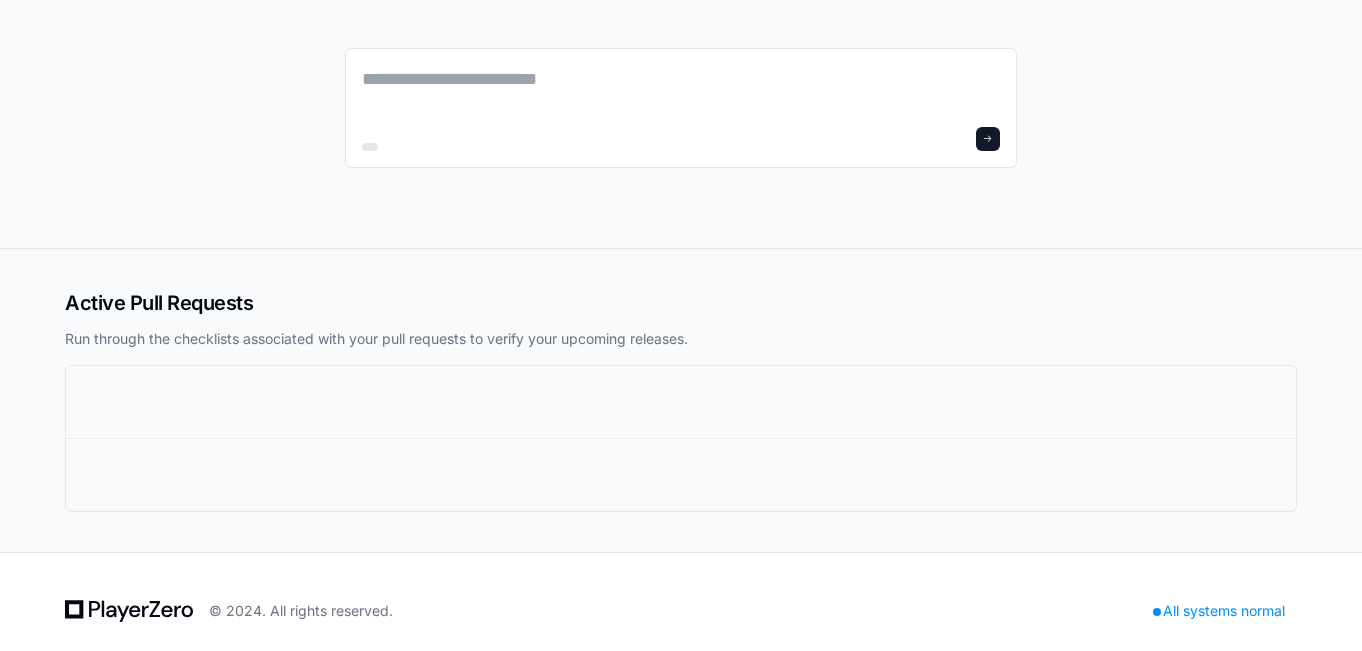 scroll, scrollTop: 0, scrollLeft: 0, axis: both 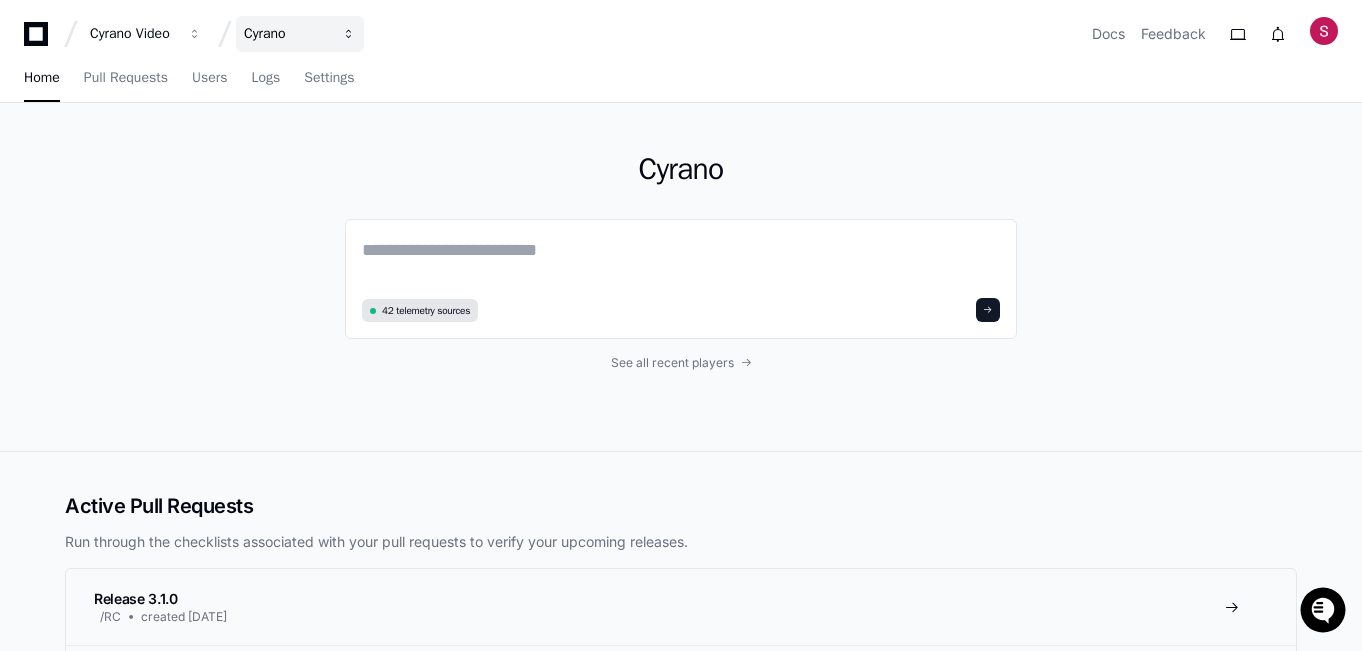 click on "Cyrano" at bounding box center [133, 34] 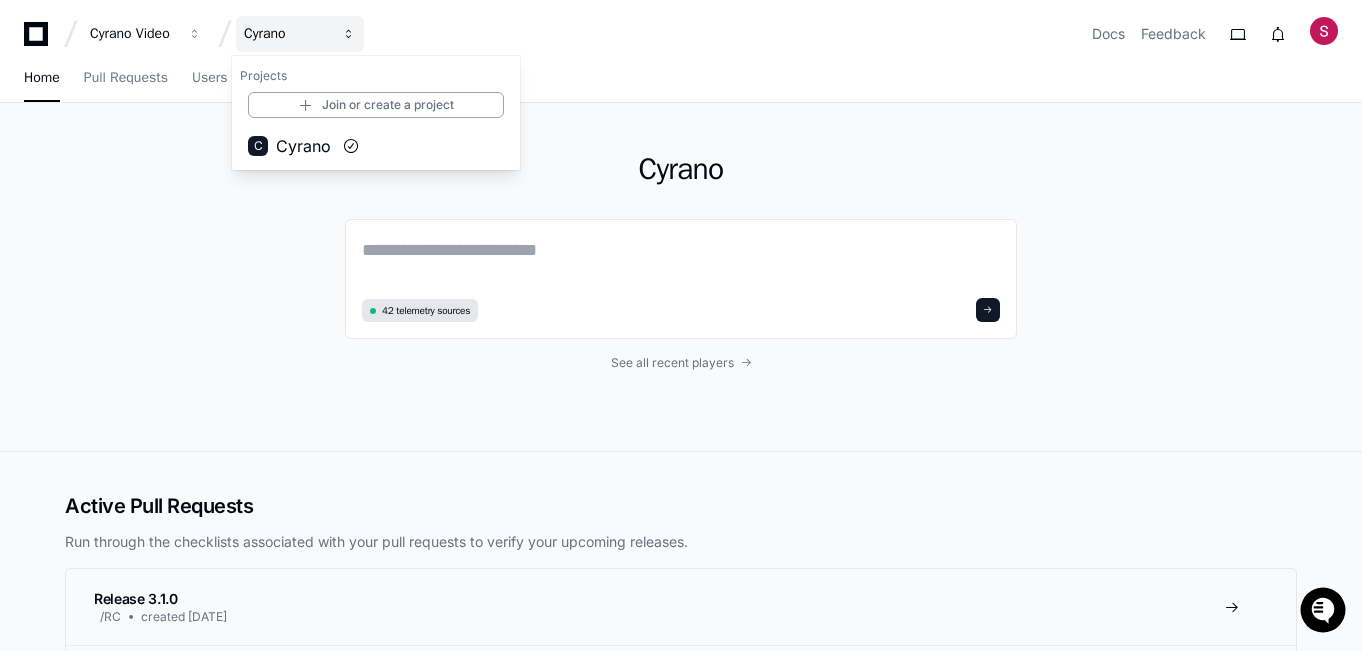 click on "Cyrano" at bounding box center (287, 34) 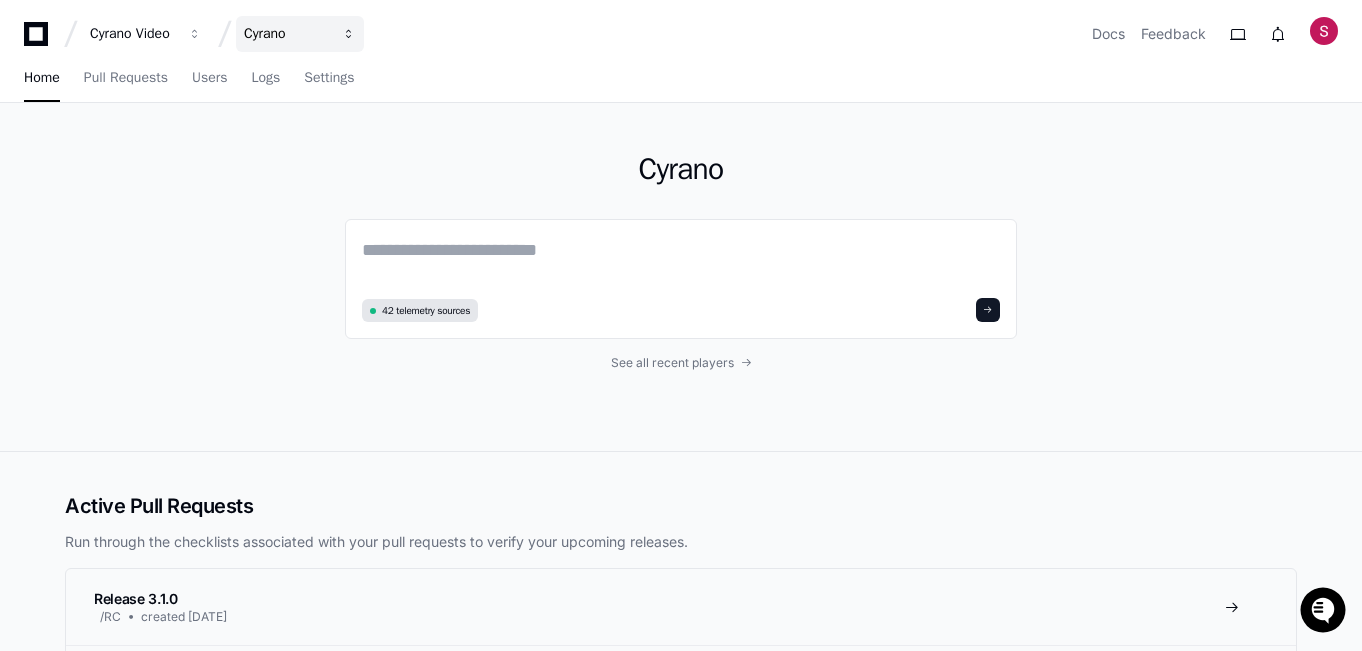 type 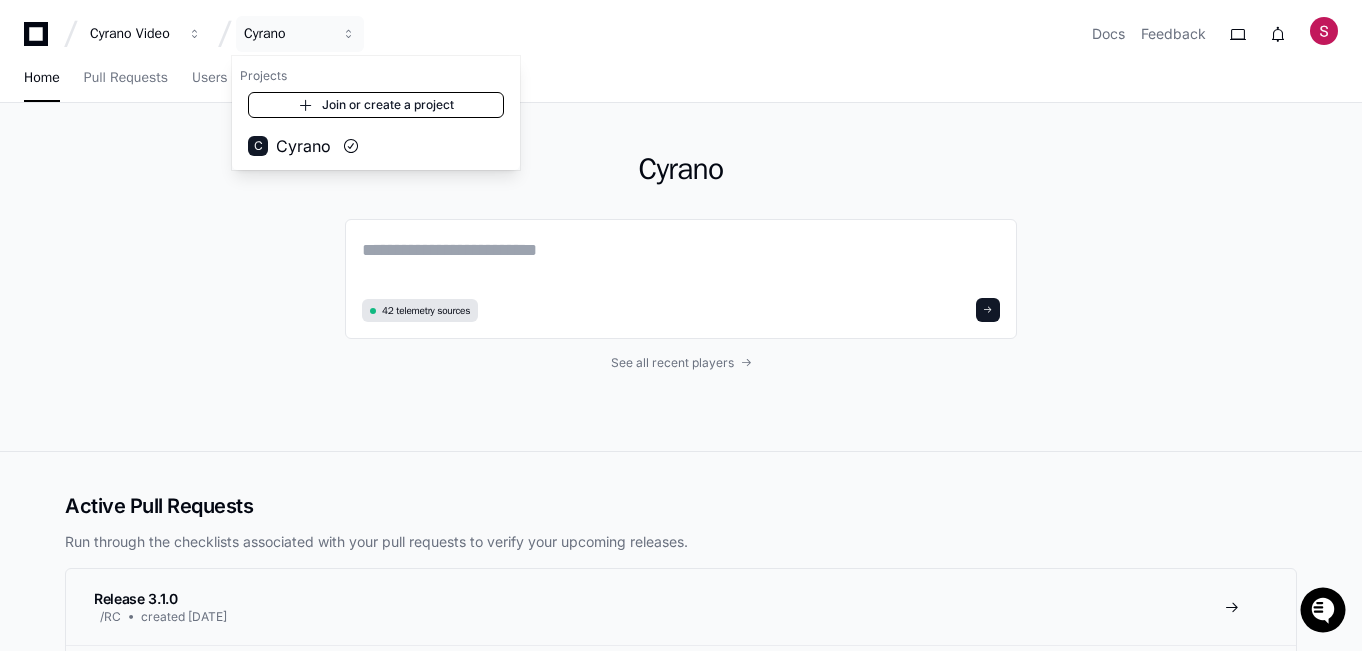 click on "Join or create a project" at bounding box center [376, 105] 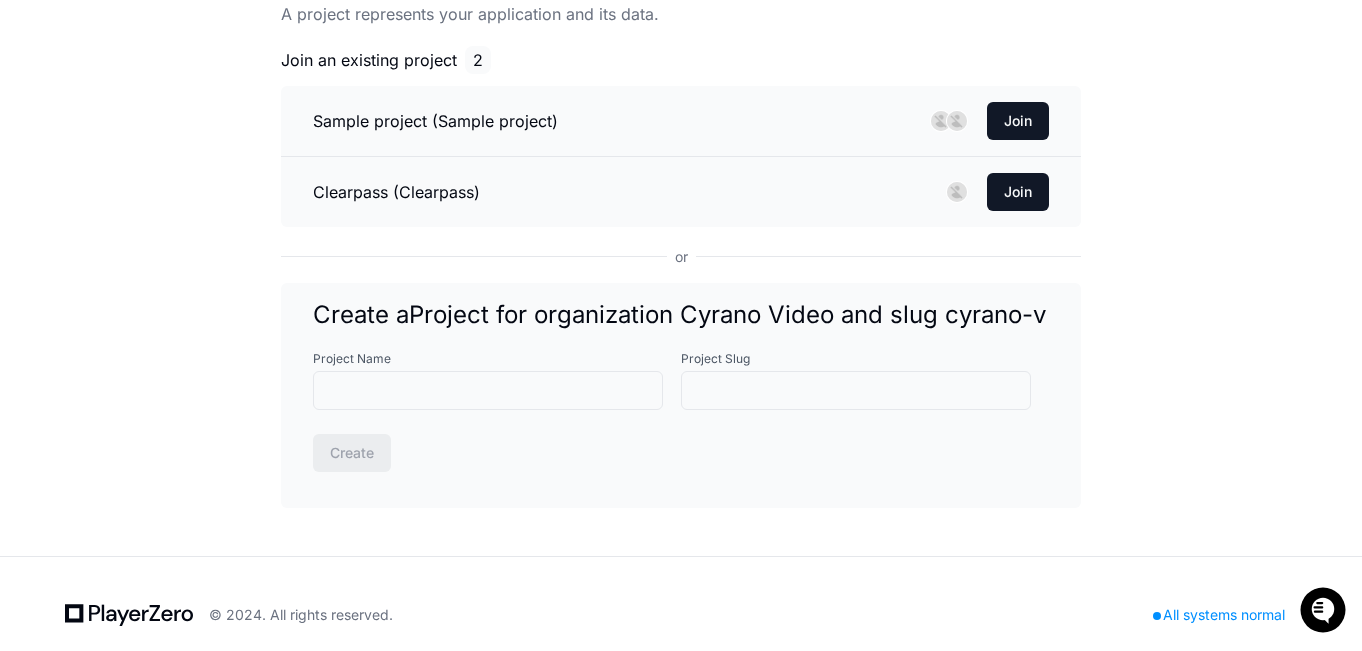 scroll, scrollTop: 200, scrollLeft: 0, axis: vertical 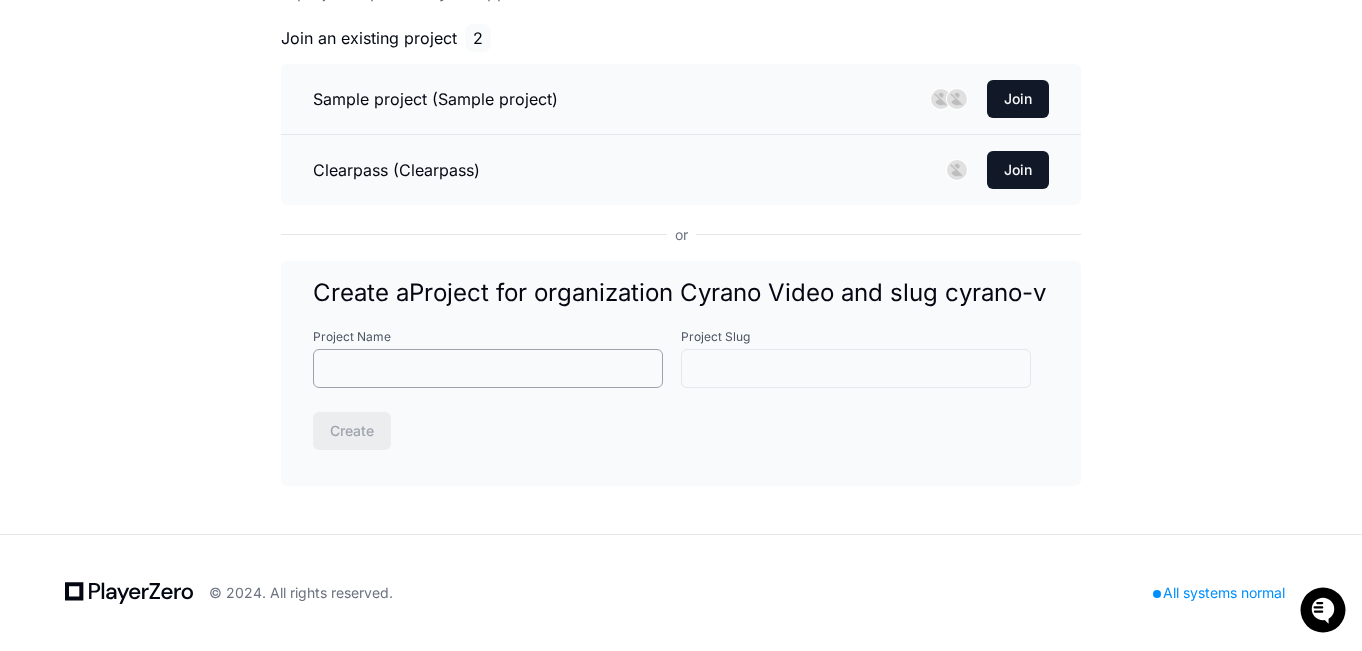 click 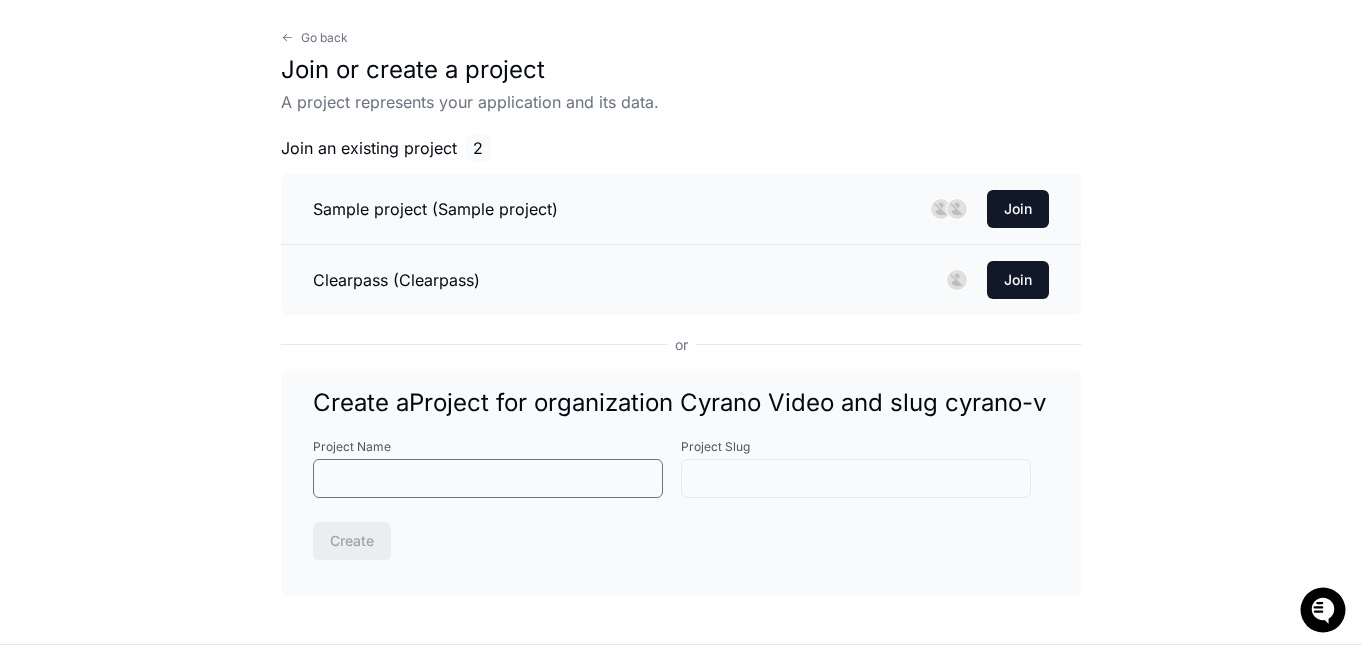 scroll, scrollTop: 0, scrollLeft: 0, axis: both 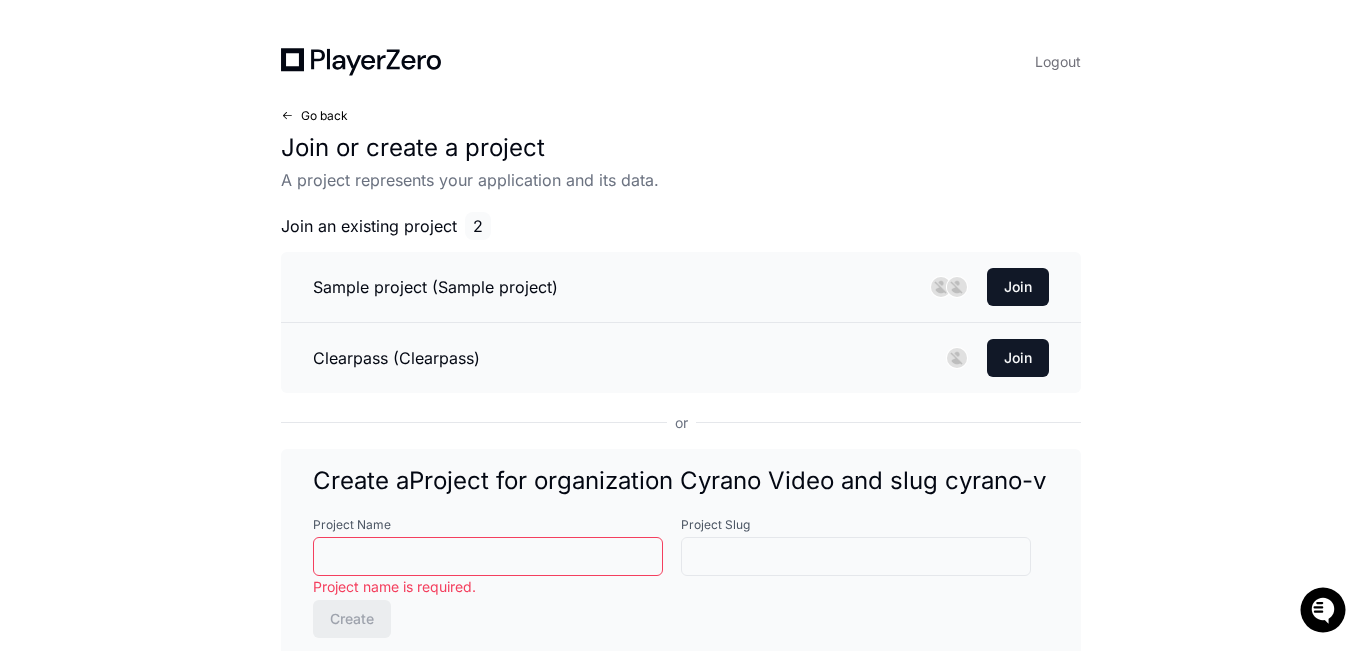 click on "Go back" 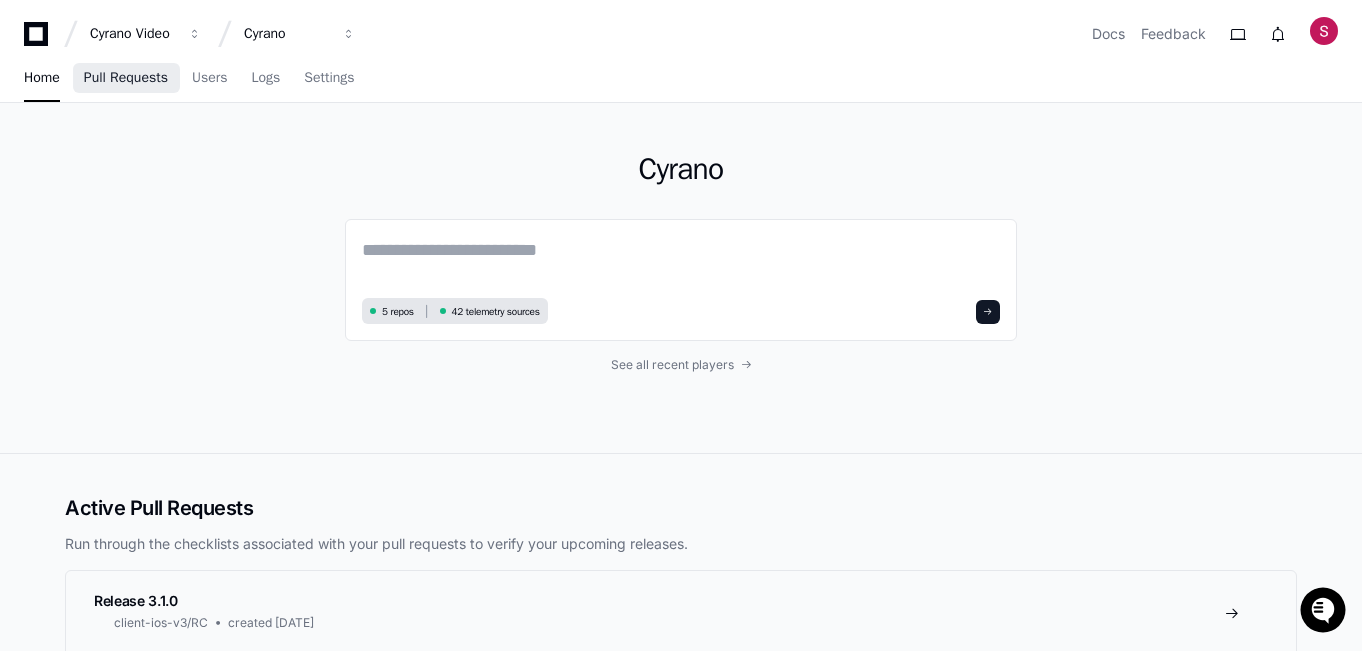 click on "Pull Requests" at bounding box center [126, 78] 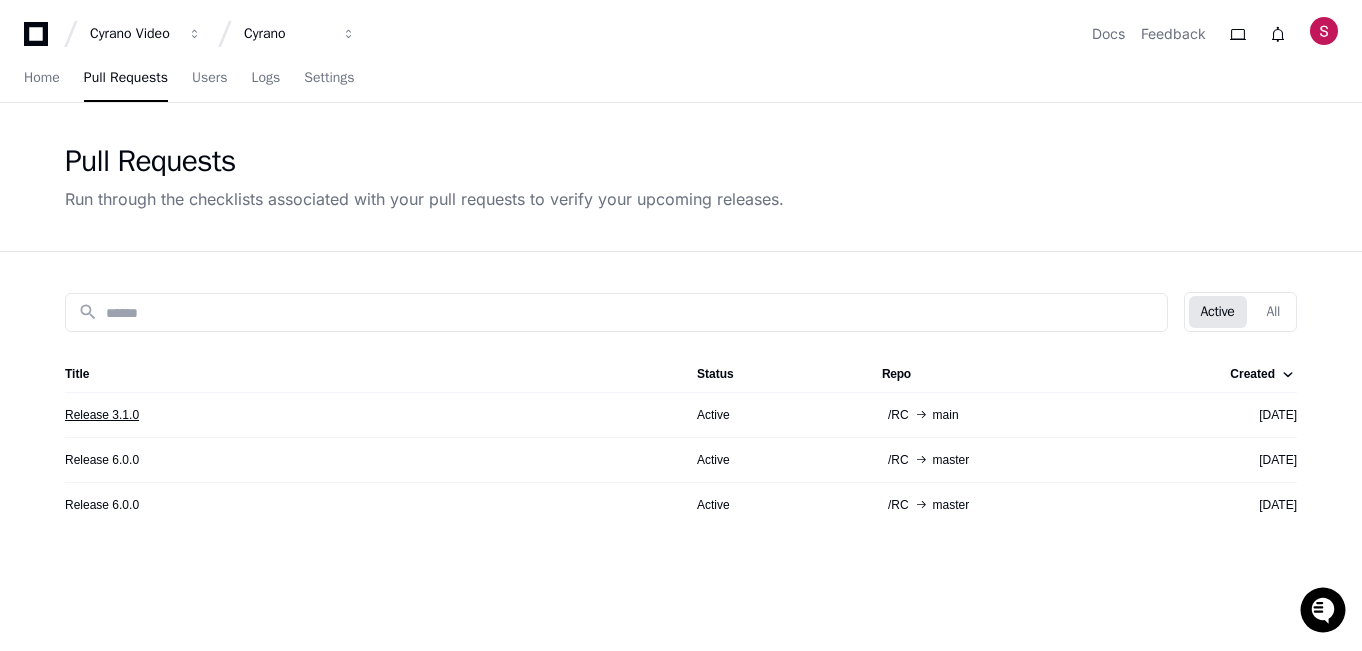 click on "Release 3.1.0" 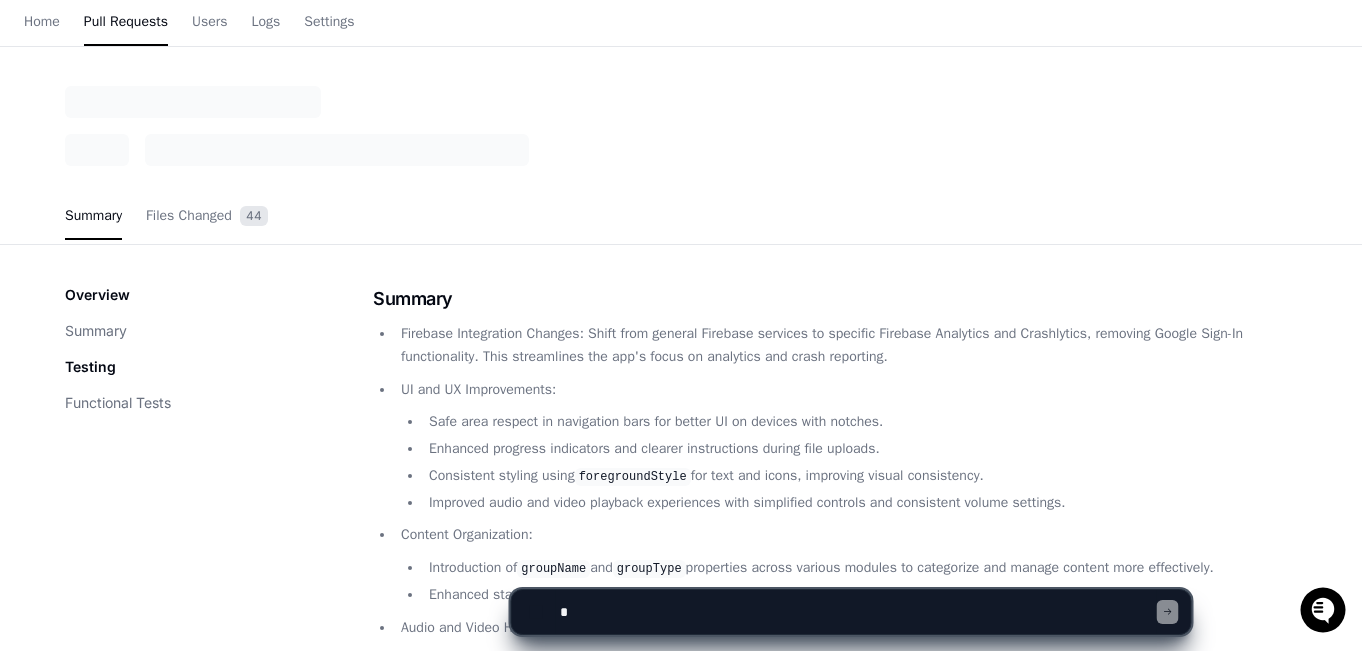scroll, scrollTop: 100, scrollLeft: 0, axis: vertical 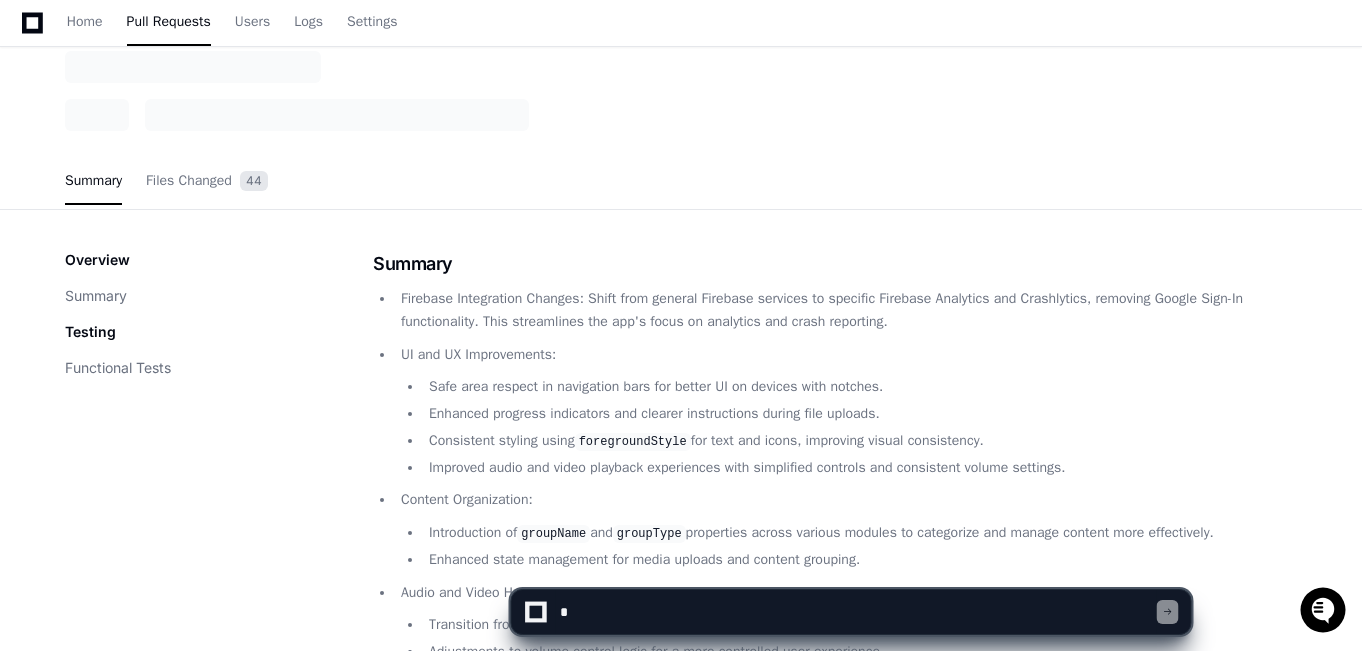 click on "Testing" 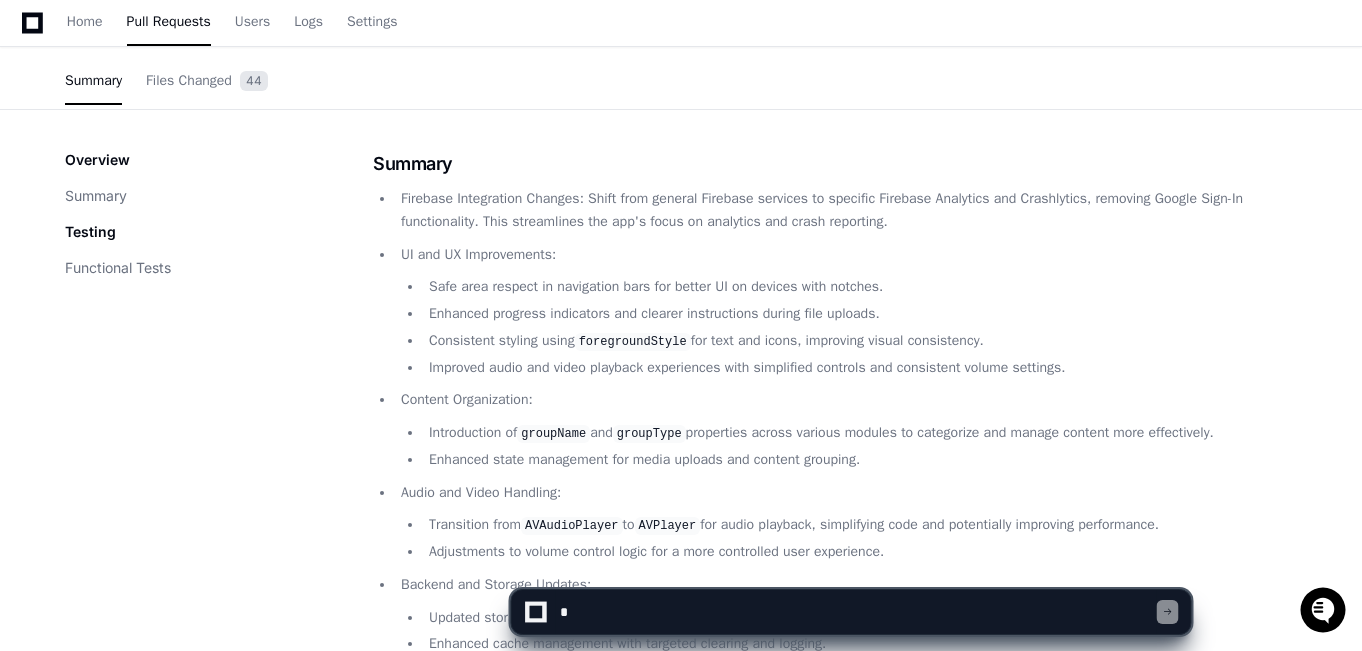 click on "Testing" 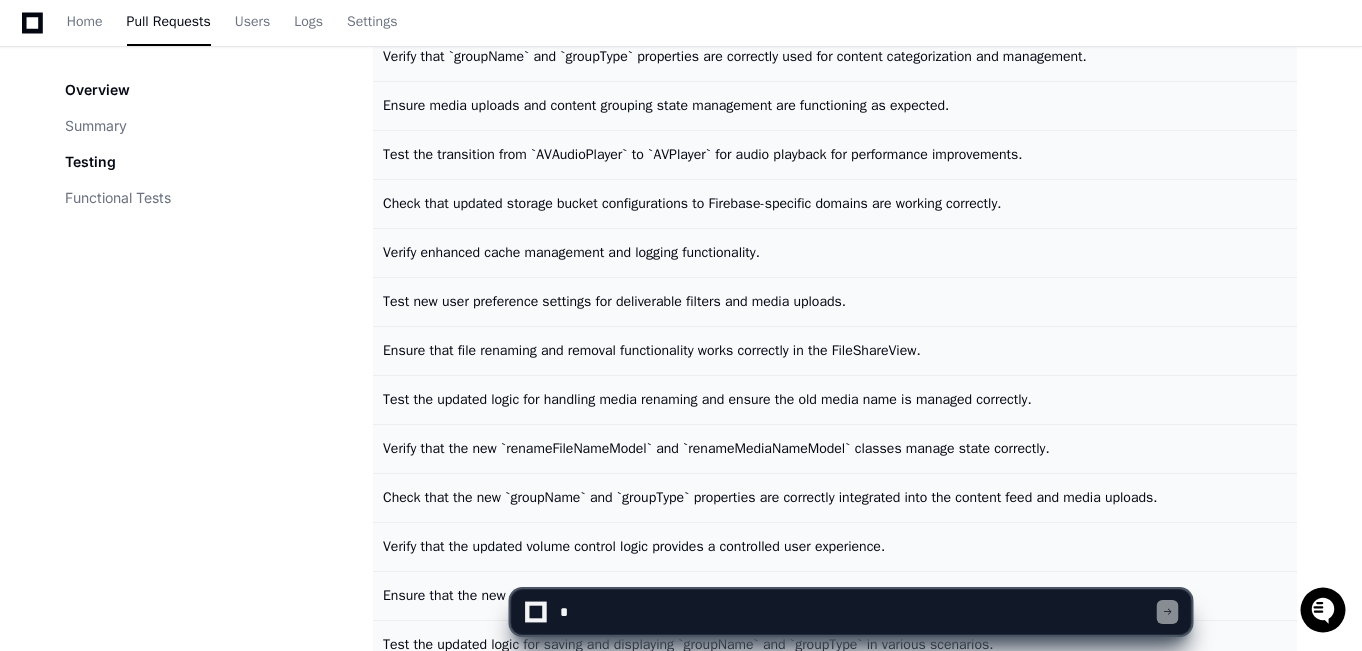 scroll, scrollTop: 1400, scrollLeft: 0, axis: vertical 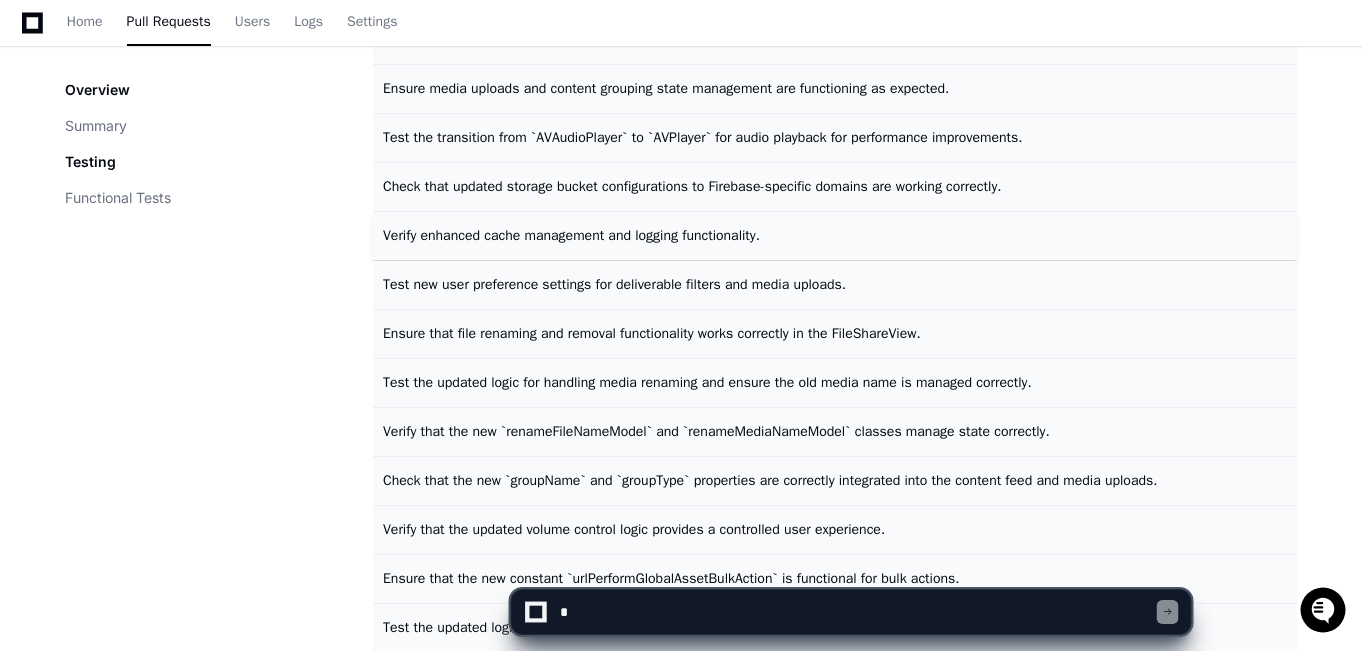 click on "Verify enhanced cache management and logging functionality." at bounding box center (571, 235) 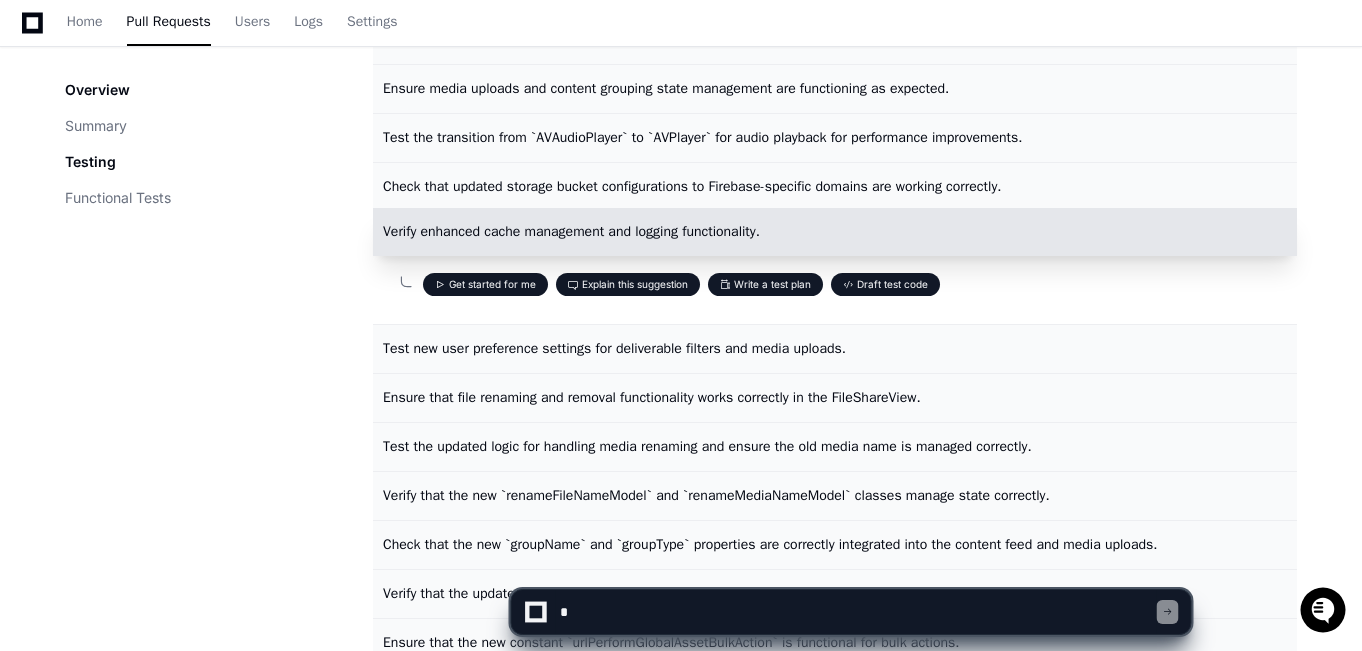 click on "Write a test plan" at bounding box center [765, 284] 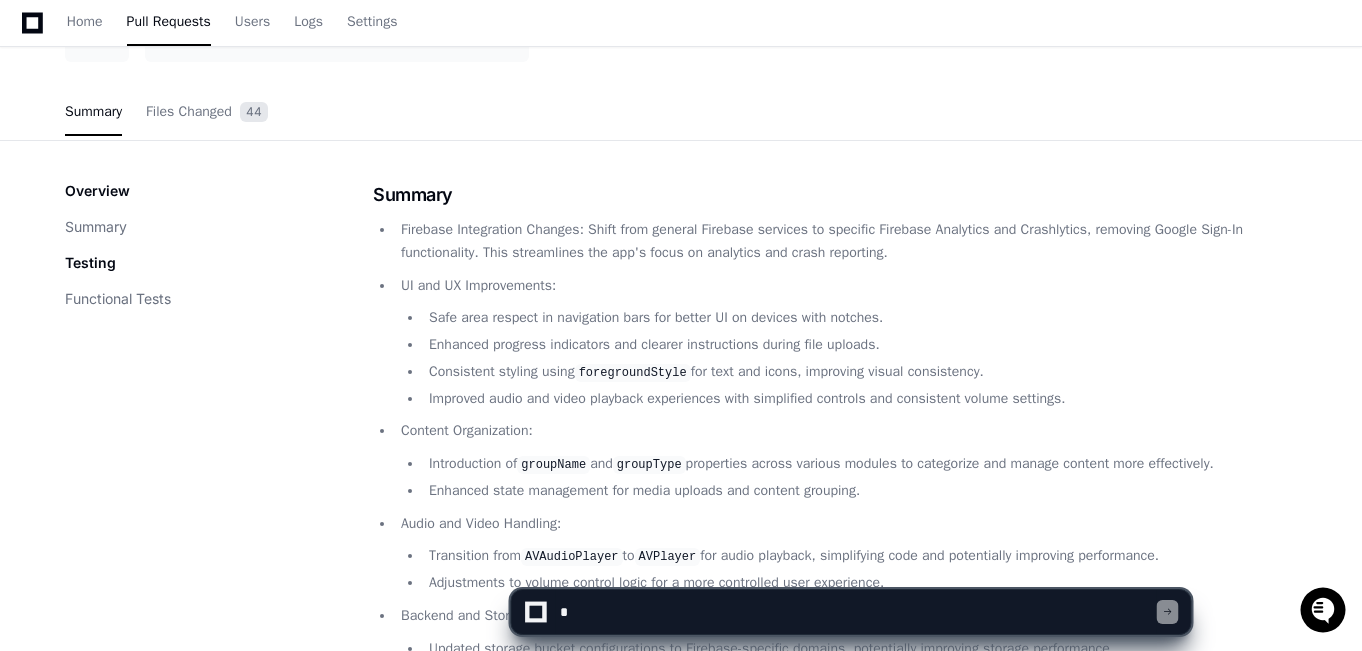 scroll, scrollTop: 0, scrollLeft: 0, axis: both 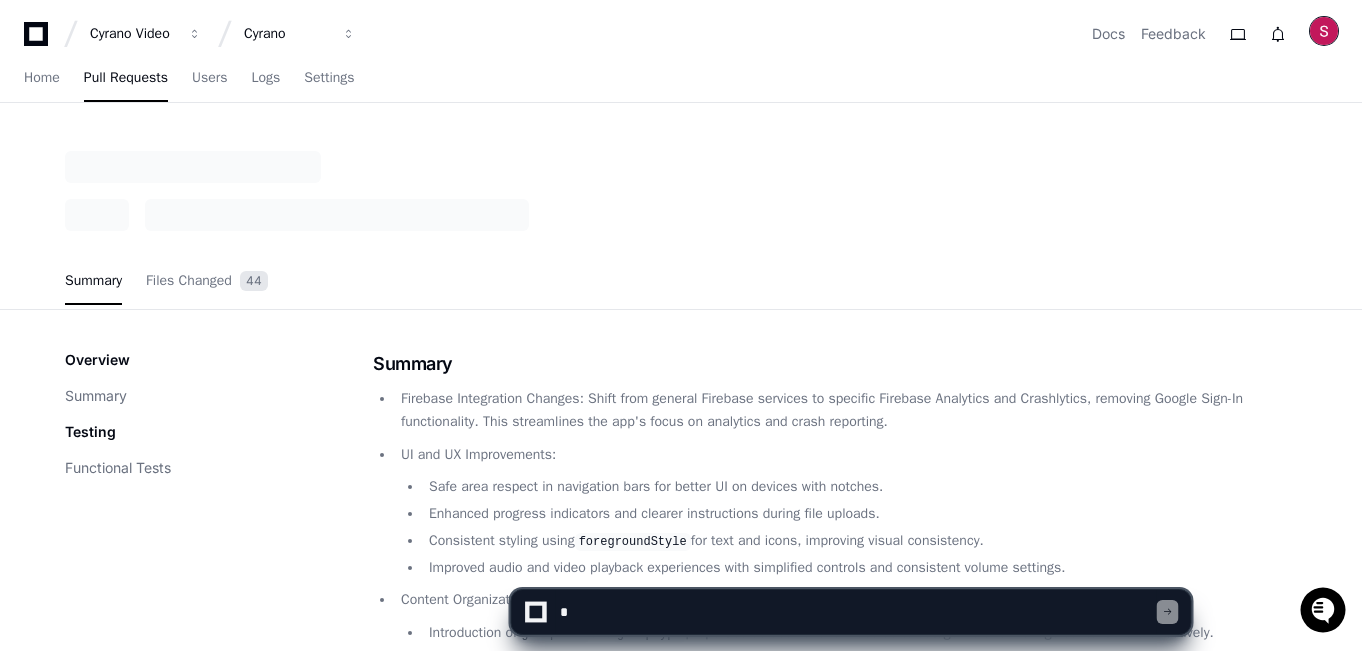 click at bounding box center (1324, 31) 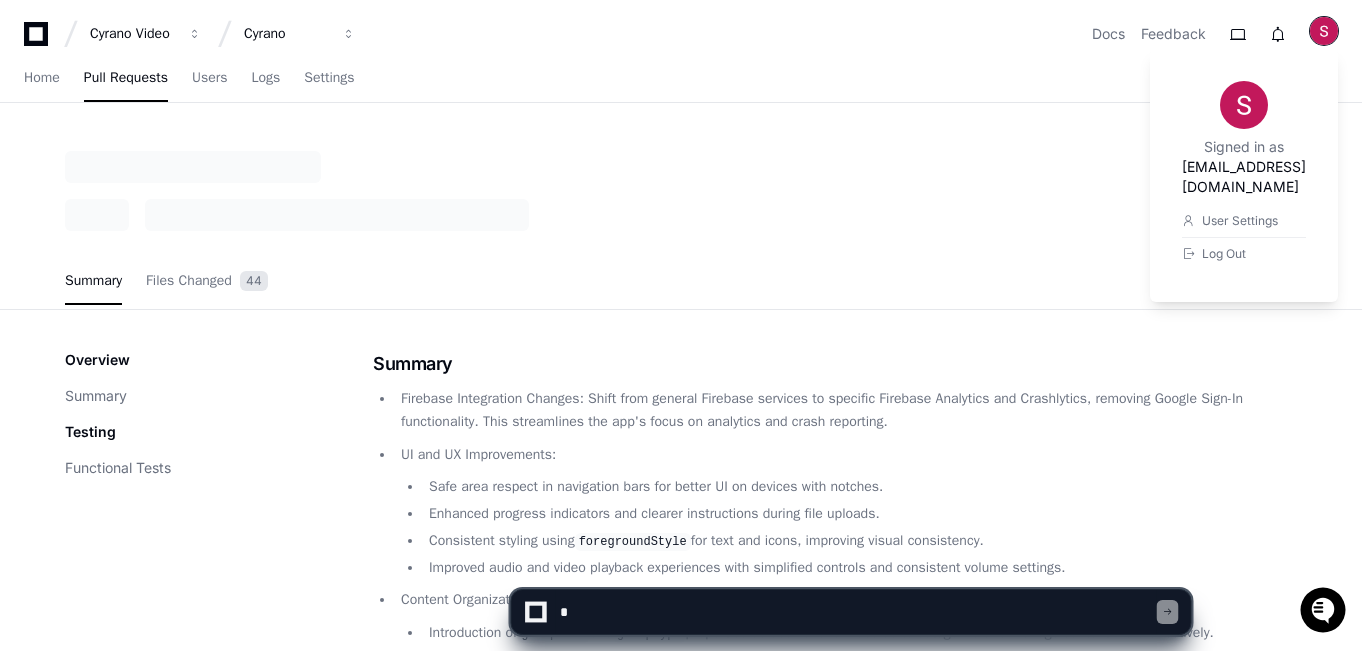 click at bounding box center (1324, 31) 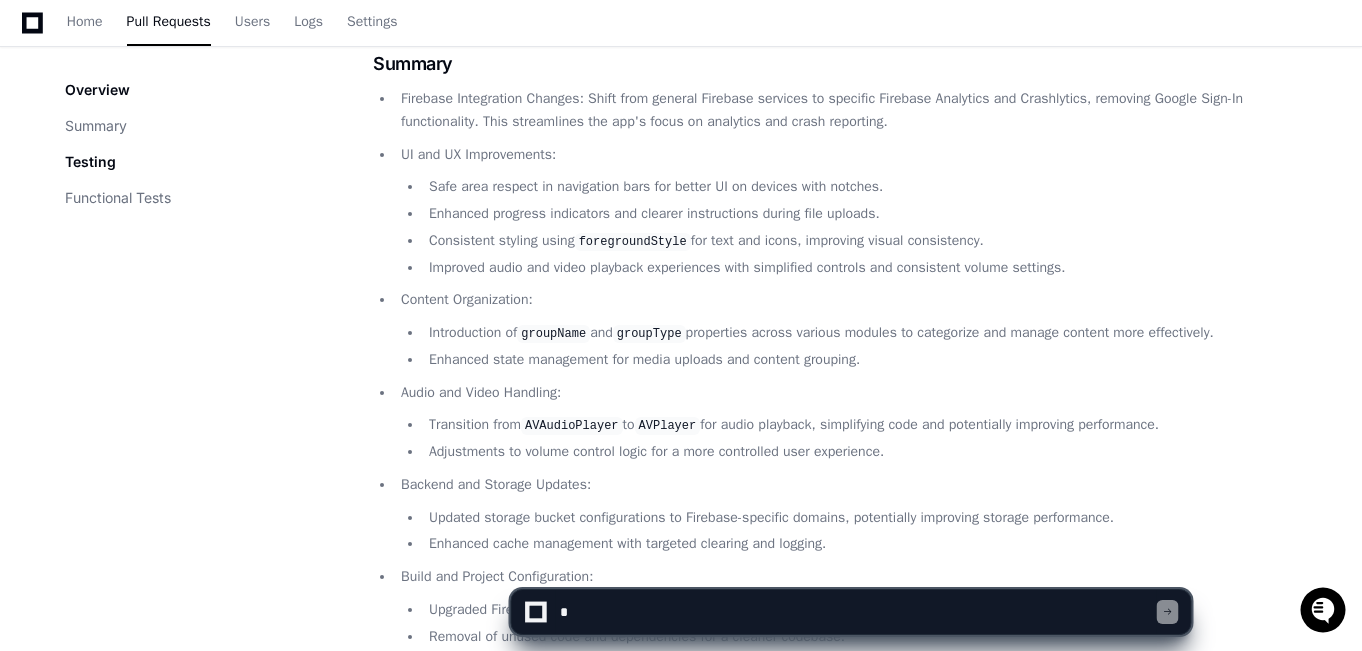 scroll, scrollTop: 0, scrollLeft: 0, axis: both 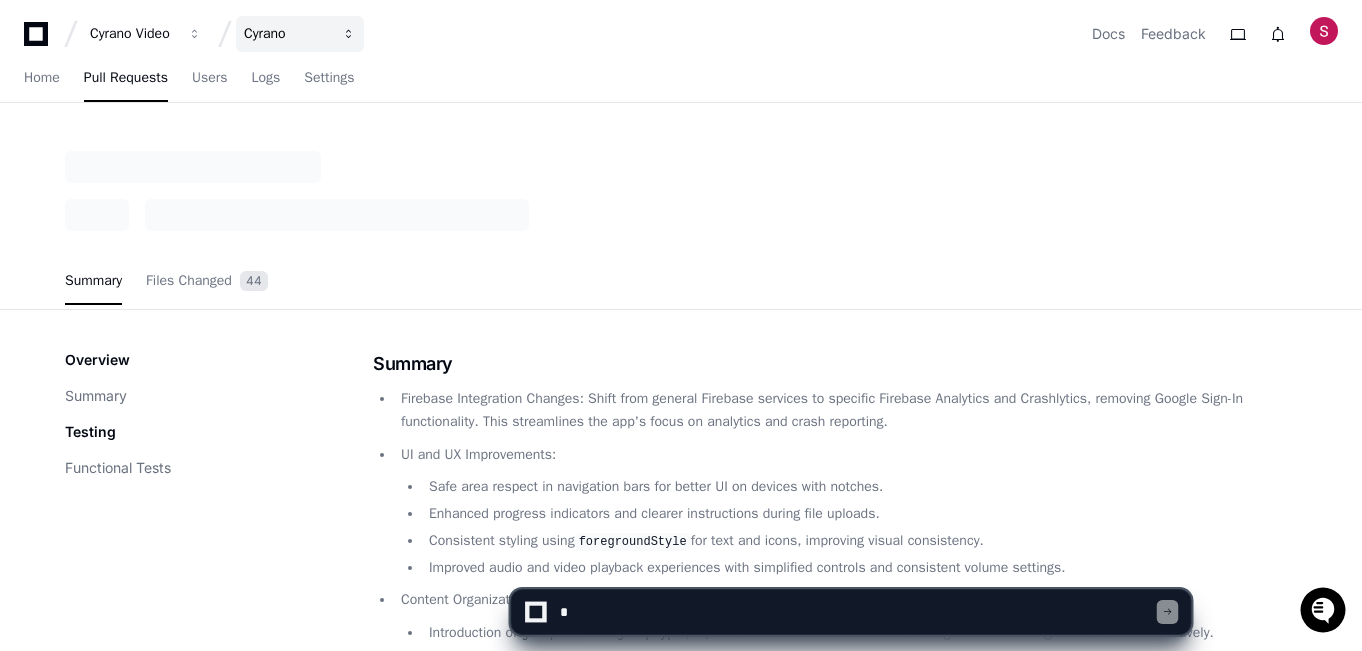click on "Cyrano" at bounding box center [133, 34] 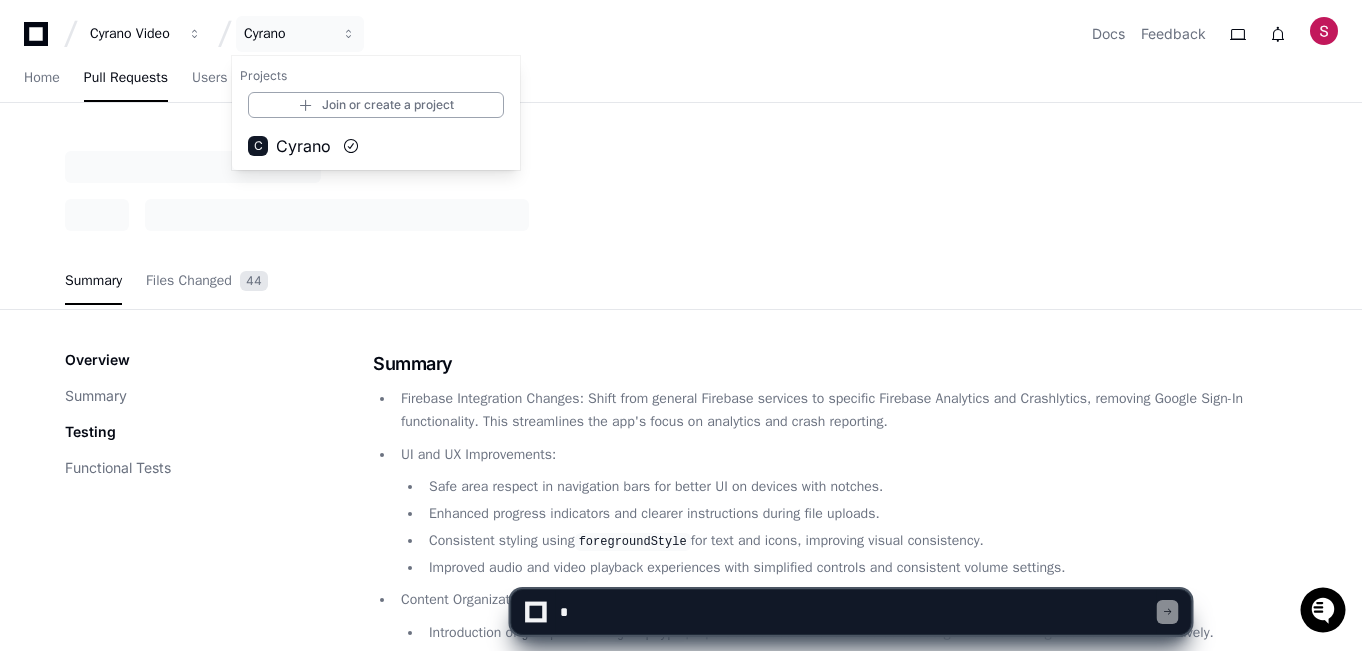 click on "Cyrano Video Cyrano Projects  Join or create a project   C  Cyrano  Docs  Feedback Home Pull Requests Users Logs Settings Summary Files Changed 44  Overview   Summary   Testing   Functional Tests   Summary
Firebase Integration Changes : Shift from general Firebase services to specific Firebase Analytics and Crashlytics, removing Google Sign-In functionality. This streamlines the app's focus on analytics and crash reporting.
UI and UX Improvements :
Safe area respect in navigation bars for better UI on devices with notches.
Enhanced progress indicators and clearer instructions during file uploads.
Consistent styling using  foregroundStyle  for text and icons, improving visual consistency.
Improved audio and video playback experiences with simplified controls and consistent volume settings.
Content Organization :
Introduction of  groupName  and  groupType
Enhanced state management for media uploads and content grouping.
:" at bounding box center [681, 1185] 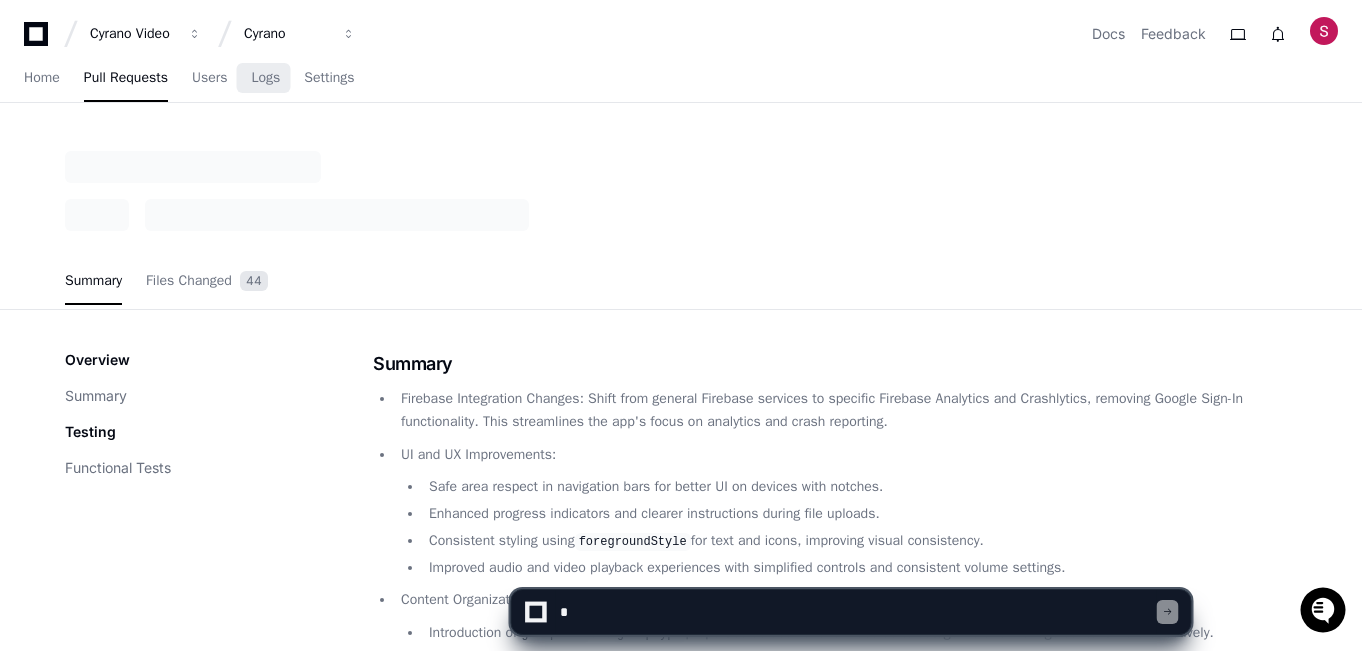 click on "Home Pull Requests Users Logs Settings" at bounding box center [189, 79] 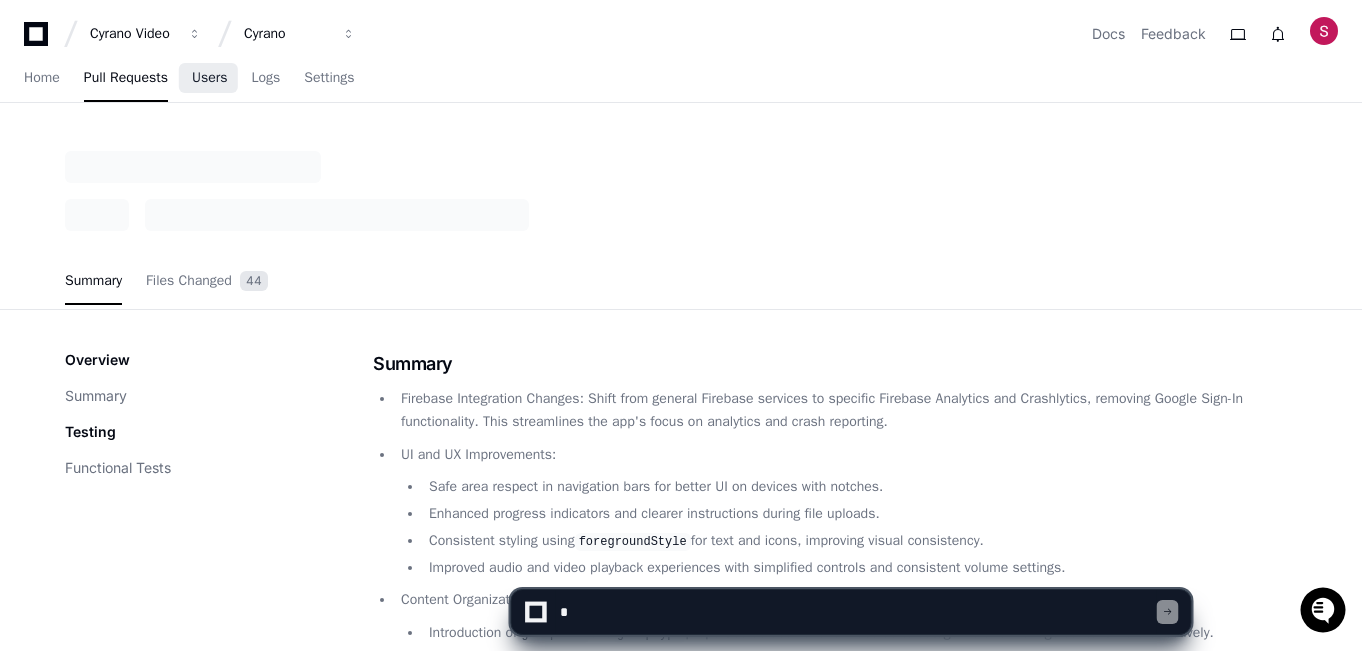 click on "Users" at bounding box center [210, 78] 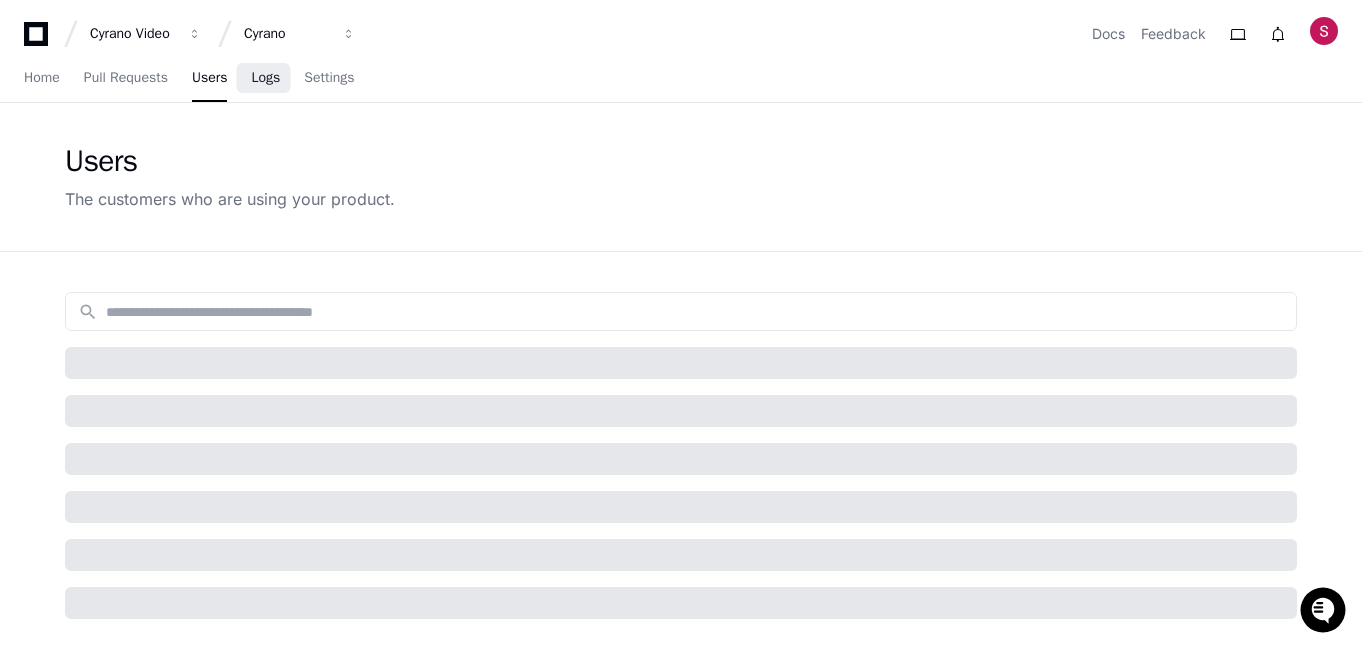 click on "Logs" at bounding box center (265, 78) 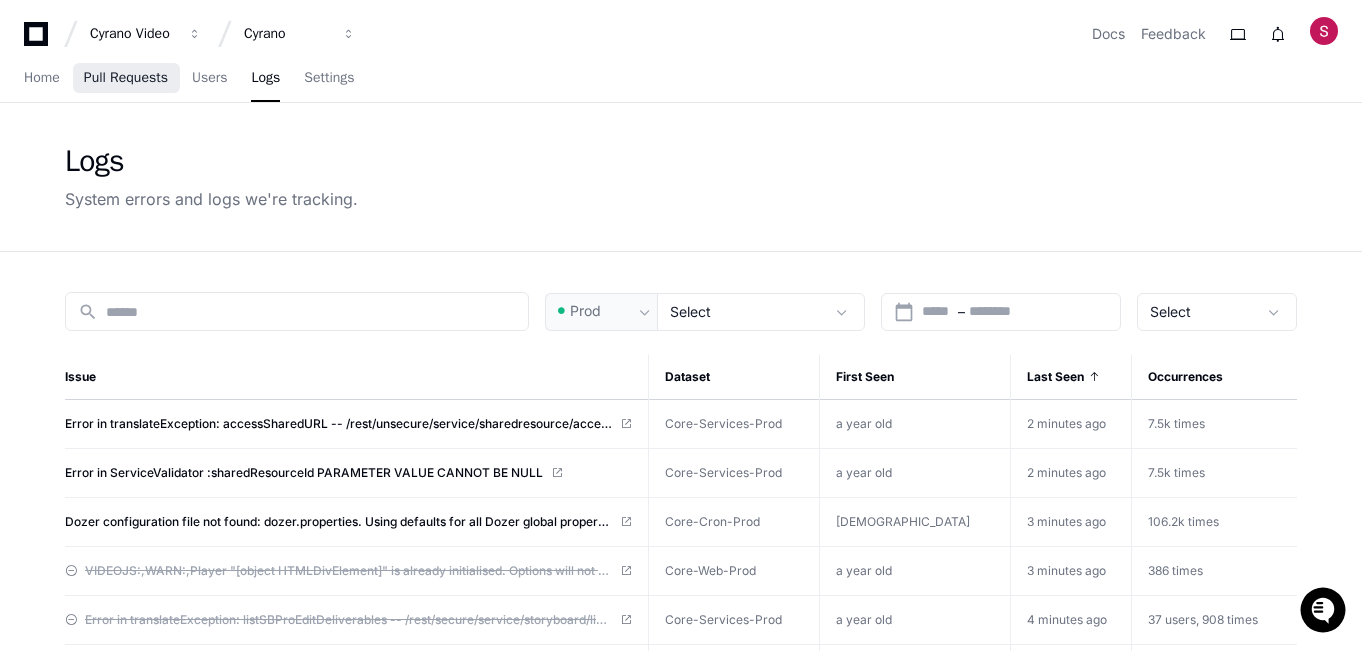 click on "Pull Requests" at bounding box center [126, 78] 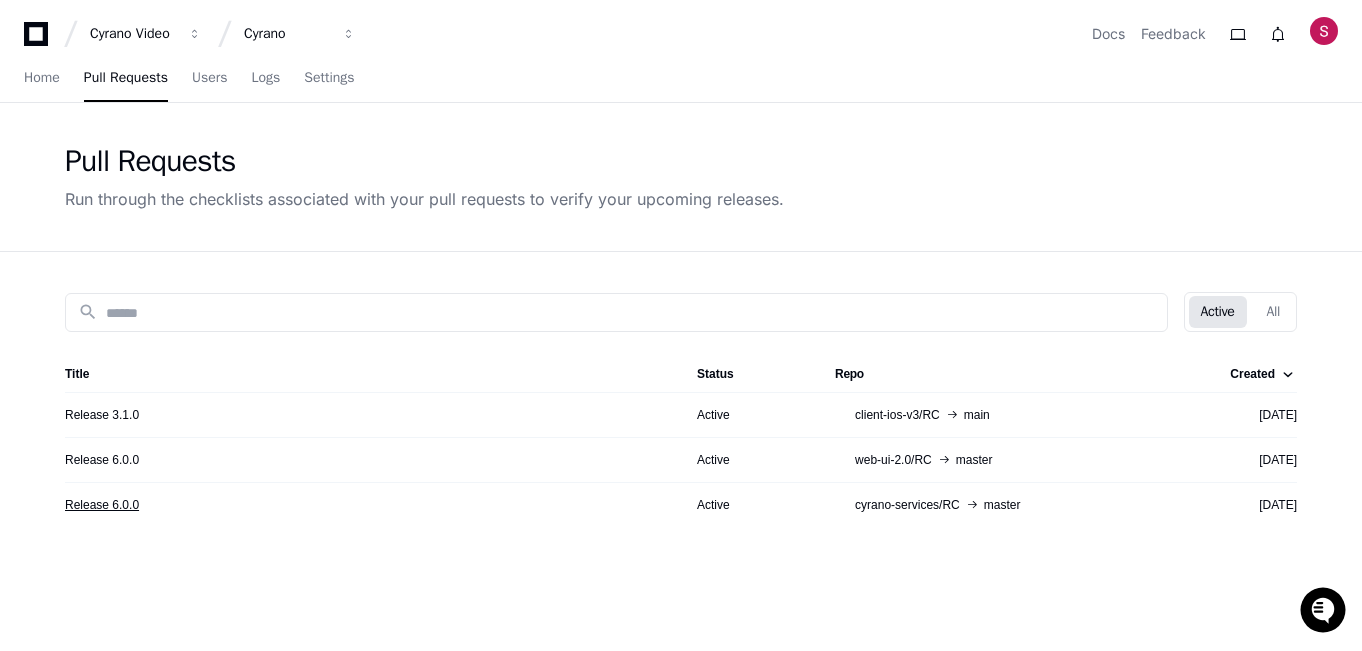 click on "Release 6.0.0" 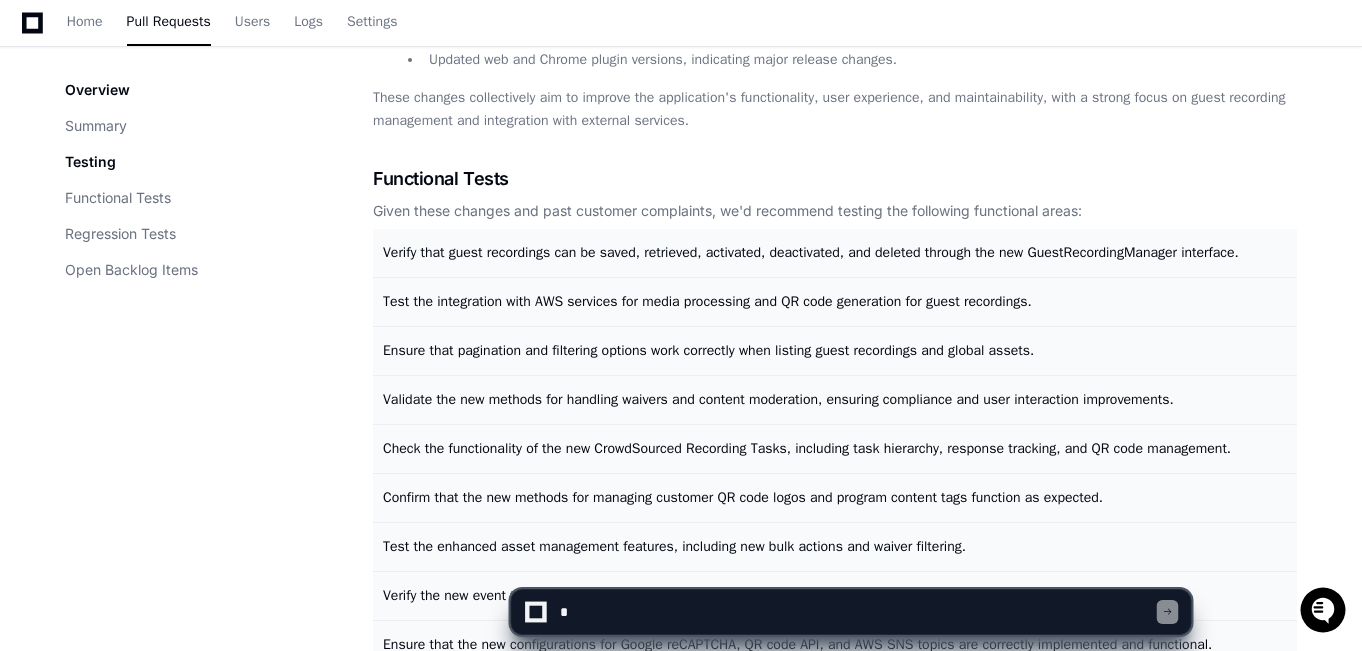 scroll, scrollTop: 1000, scrollLeft: 0, axis: vertical 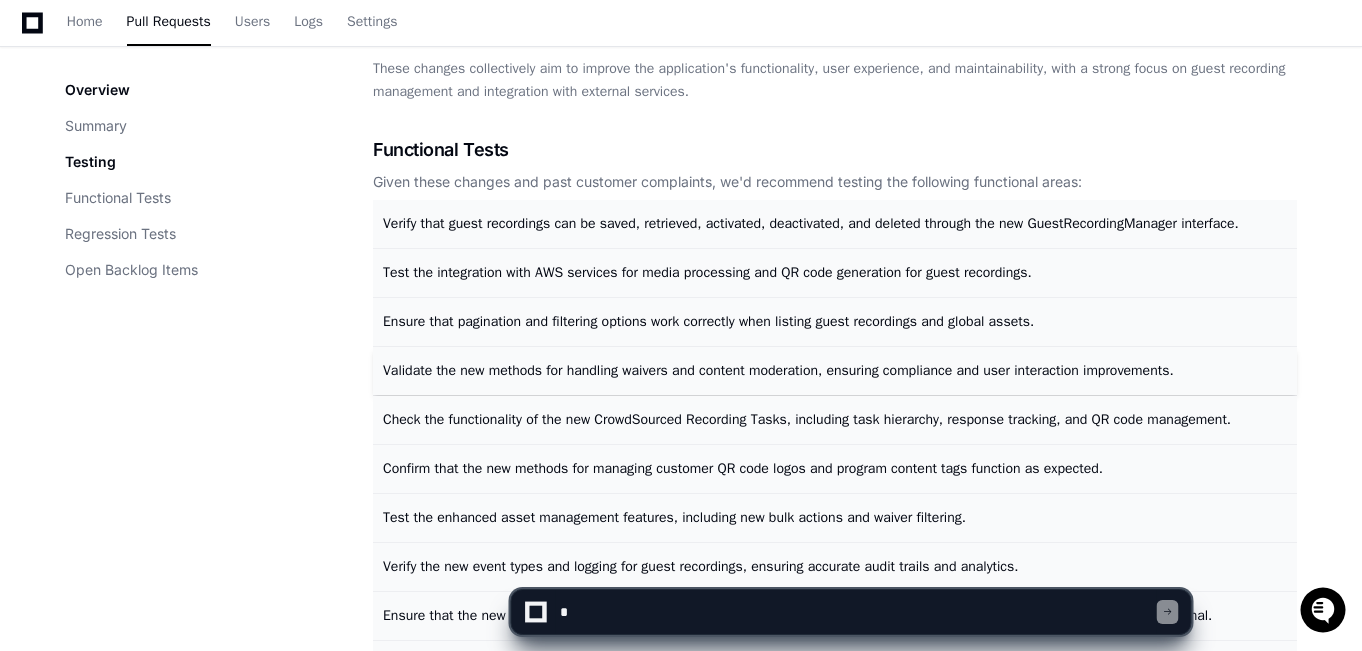 click on "Validate the new methods for handling waivers and content moderation, ensuring compliance and user interaction improvements." at bounding box center [778, 370] 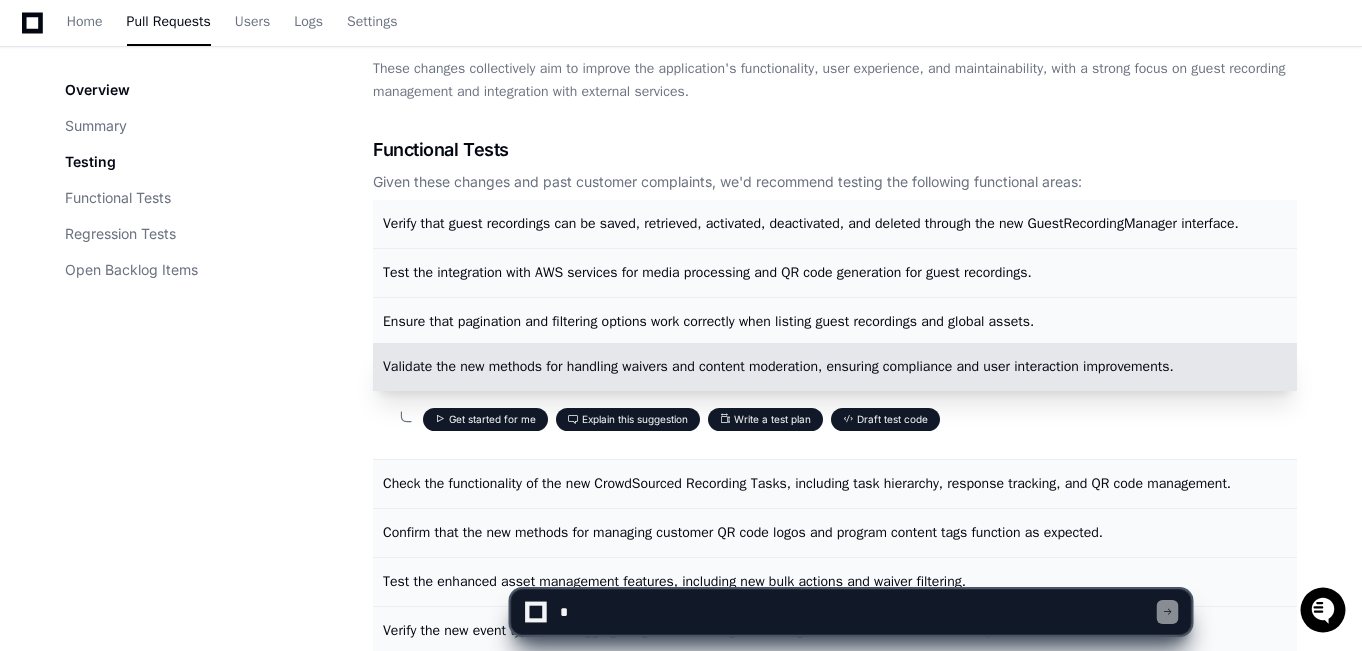 click on "Write a test plan" at bounding box center [765, 419] 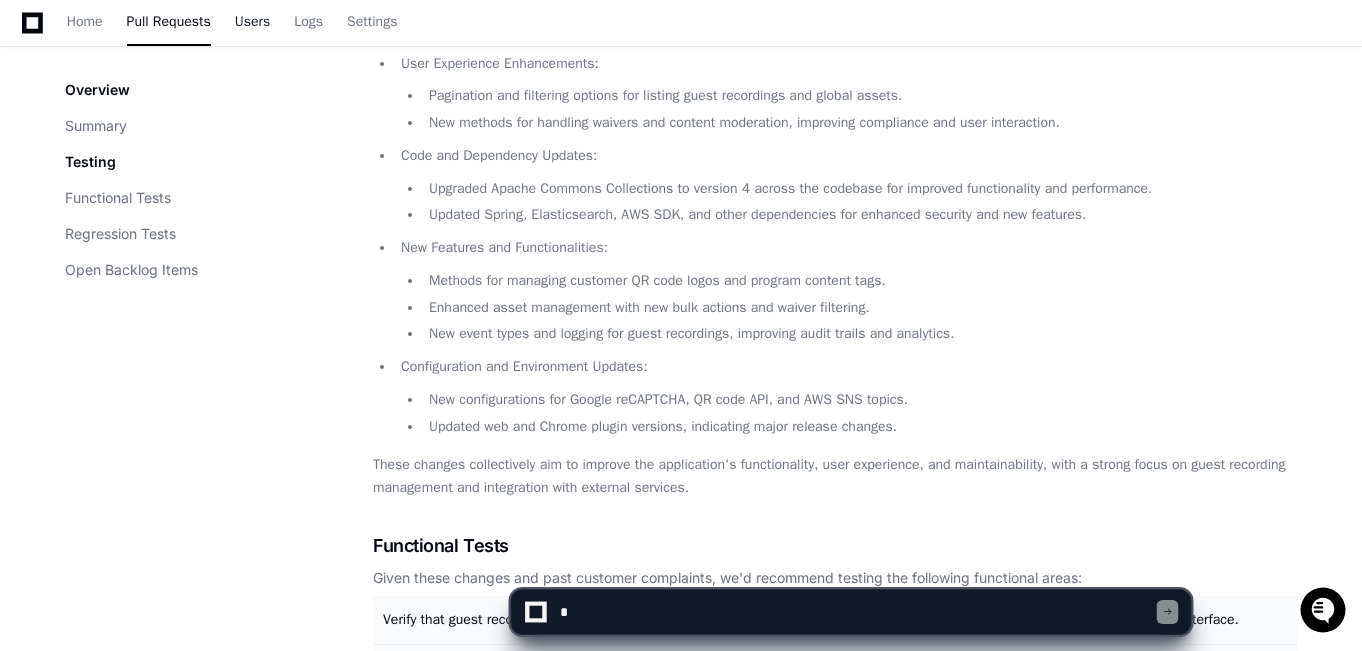scroll, scrollTop: 600, scrollLeft: 0, axis: vertical 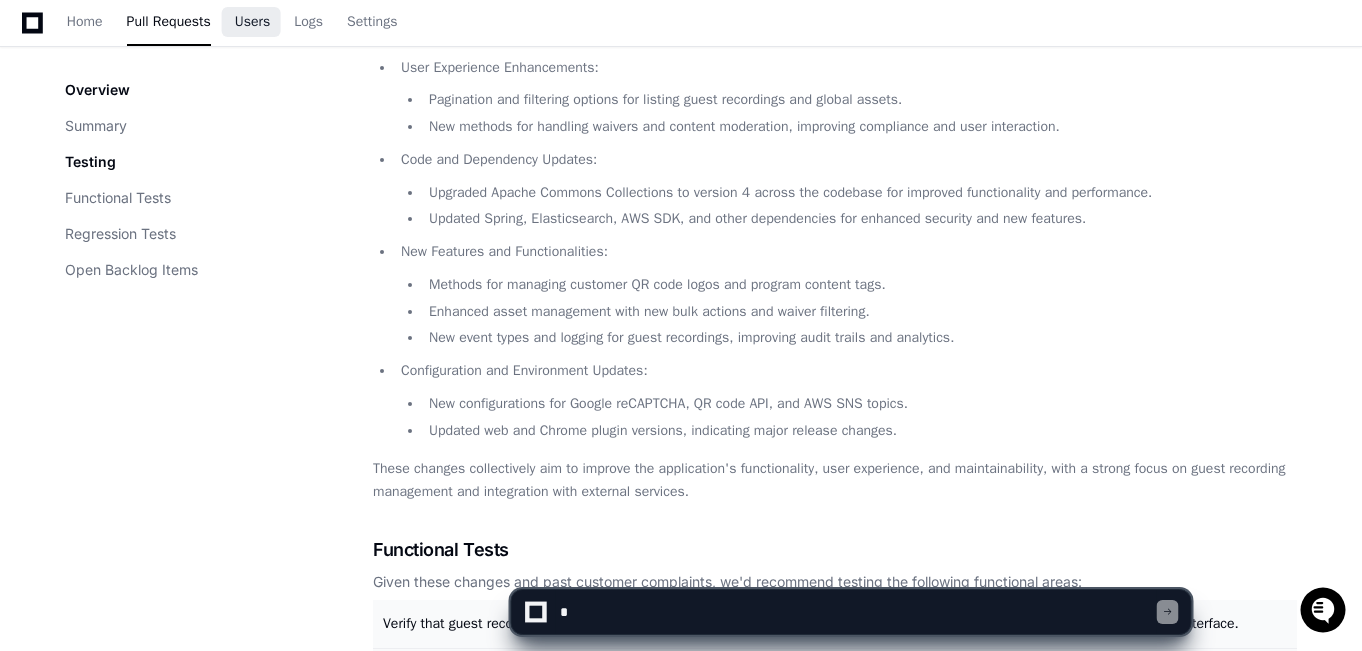 click on "Users" at bounding box center [253, 22] 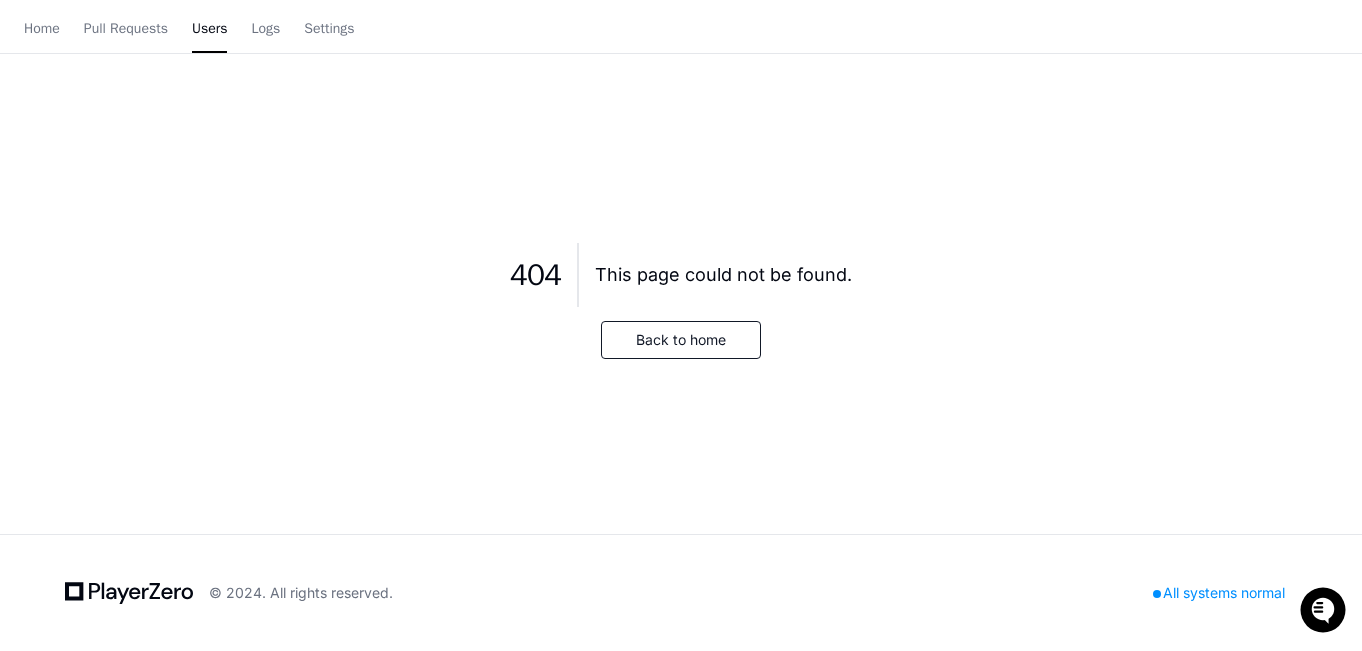 scroll, scrollTop: 0, scrollLeft: 0, axis: both 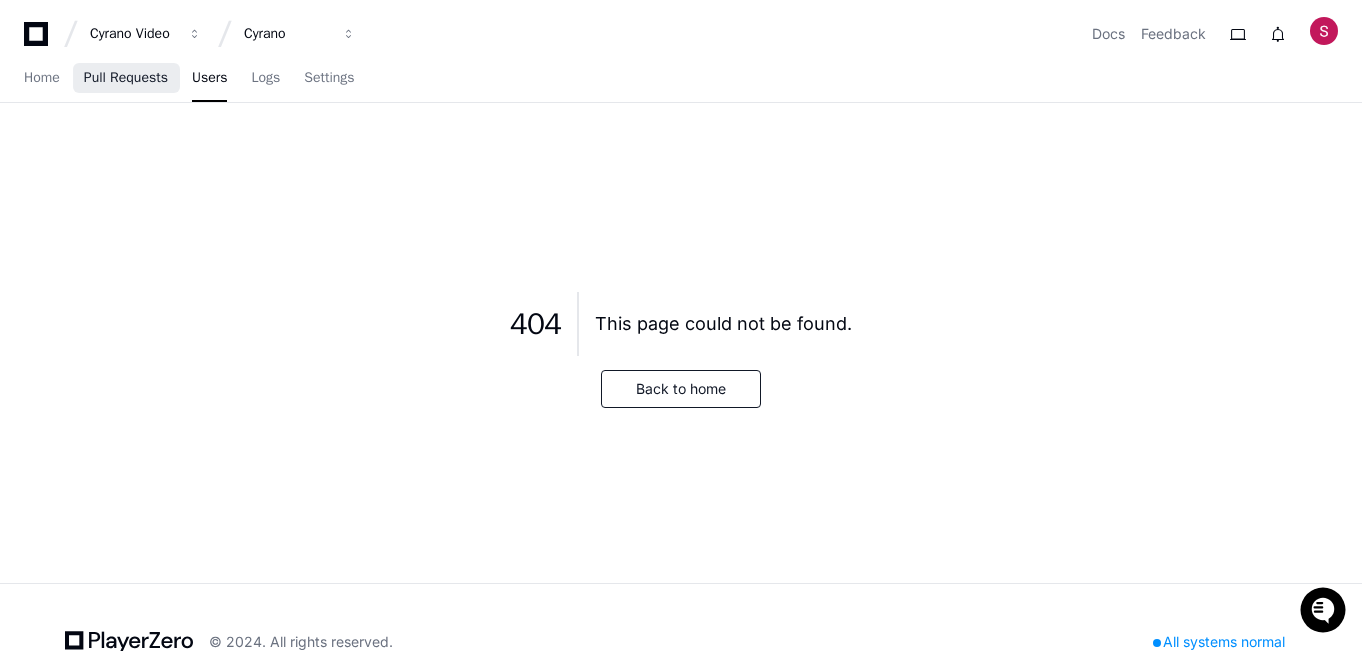 click on "Pull Requests" at bounding box center (126, 78) 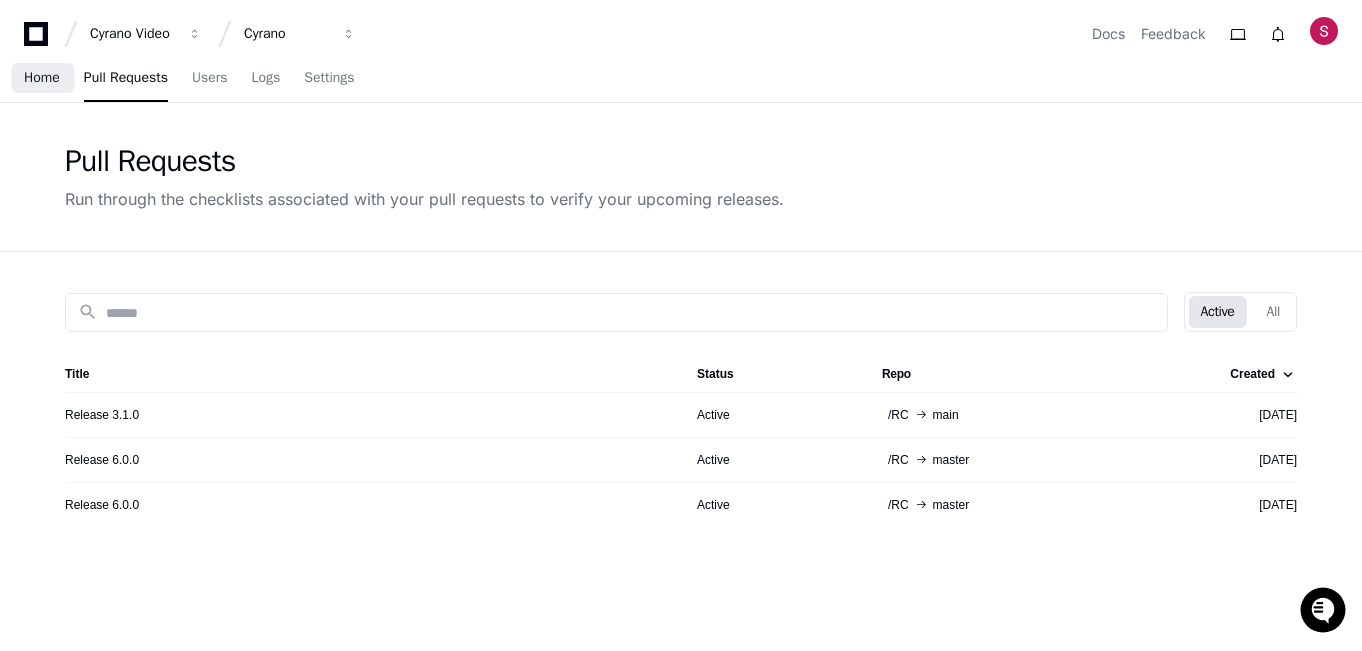 click on "Home" at bounding box center [42, 78] 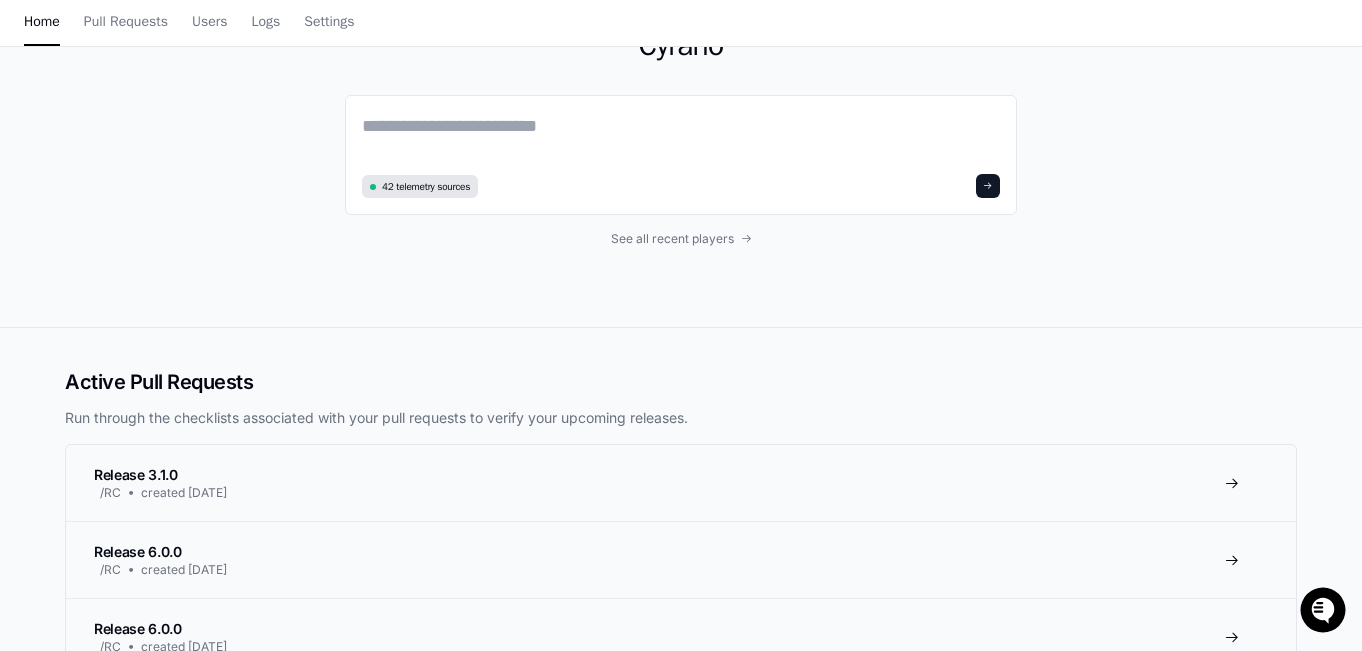 scroll, scrollTop: 0, scrollLeft: 0, axis: both 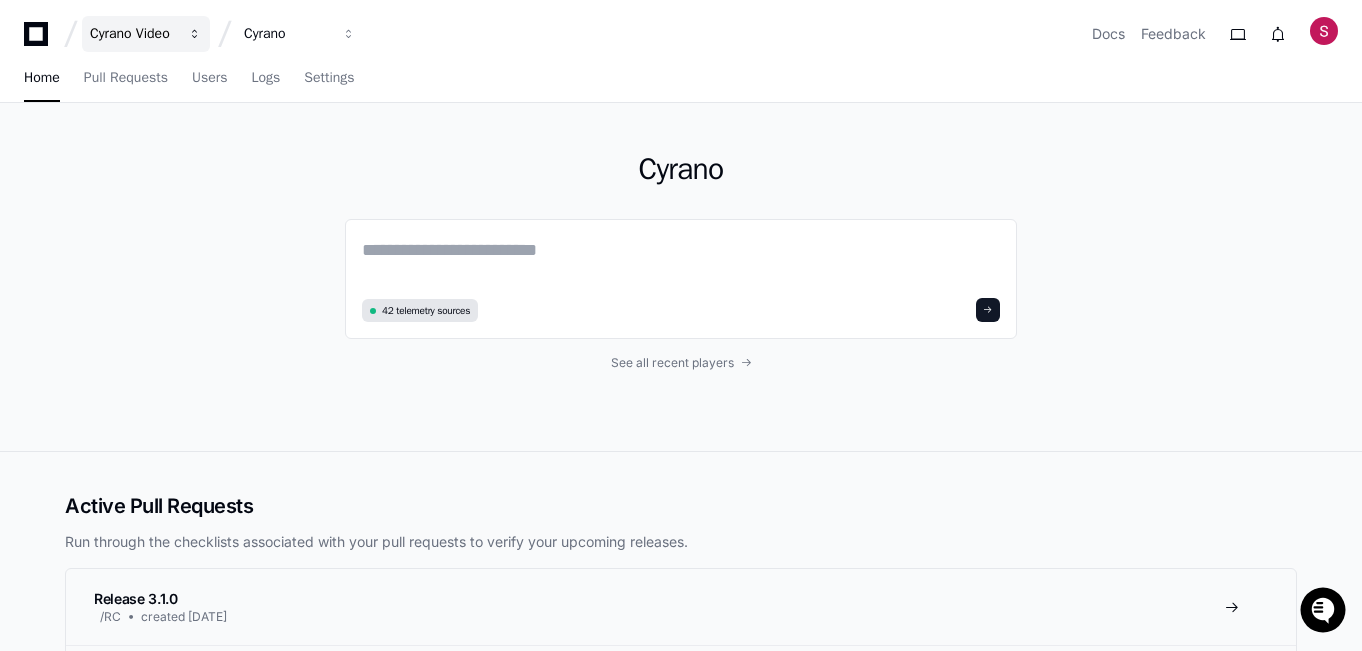click on "Cyrano Video" at bounding box center [133, 34] 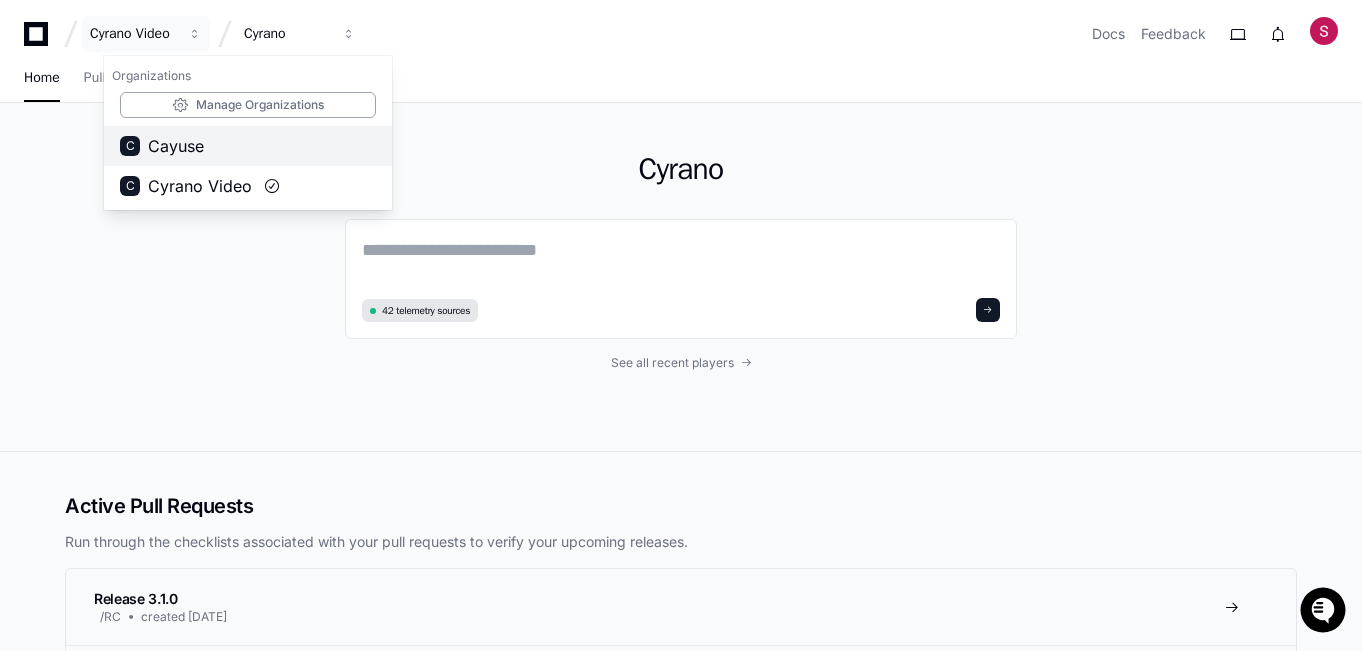 click on "Cayuse" at bounding box center [176, 146] 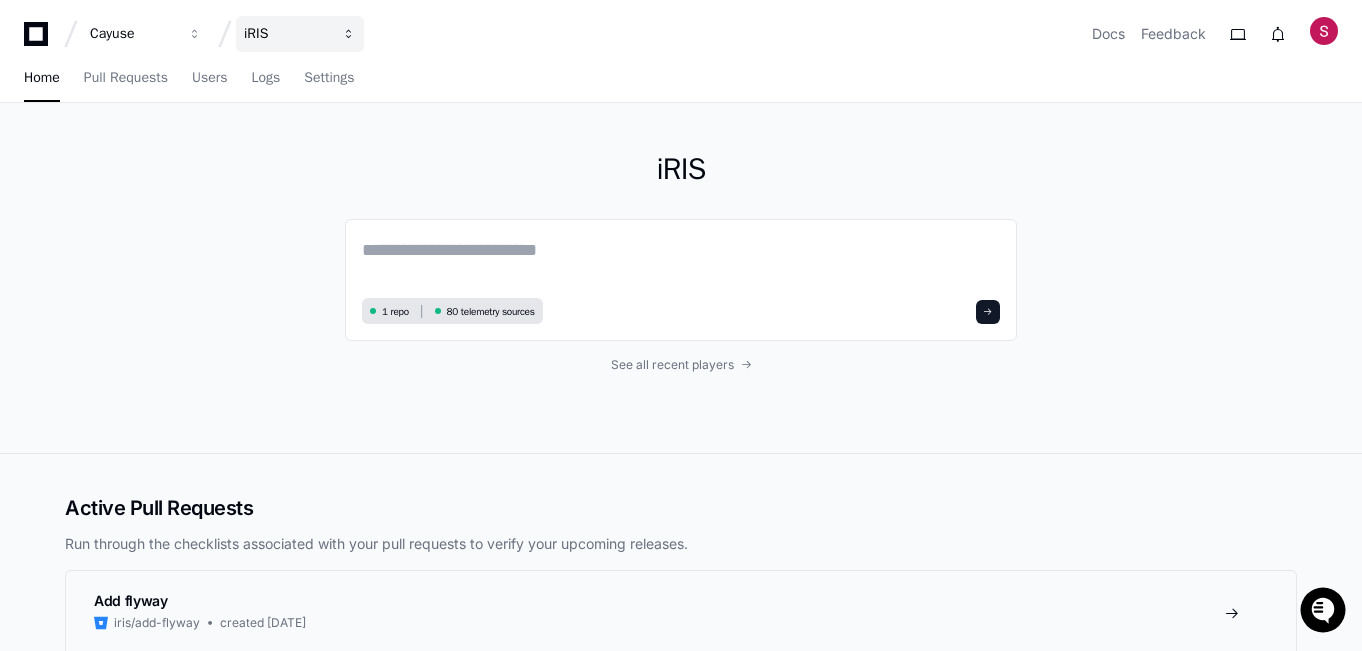 click on "iRIS" at bounding box center (133, 34) 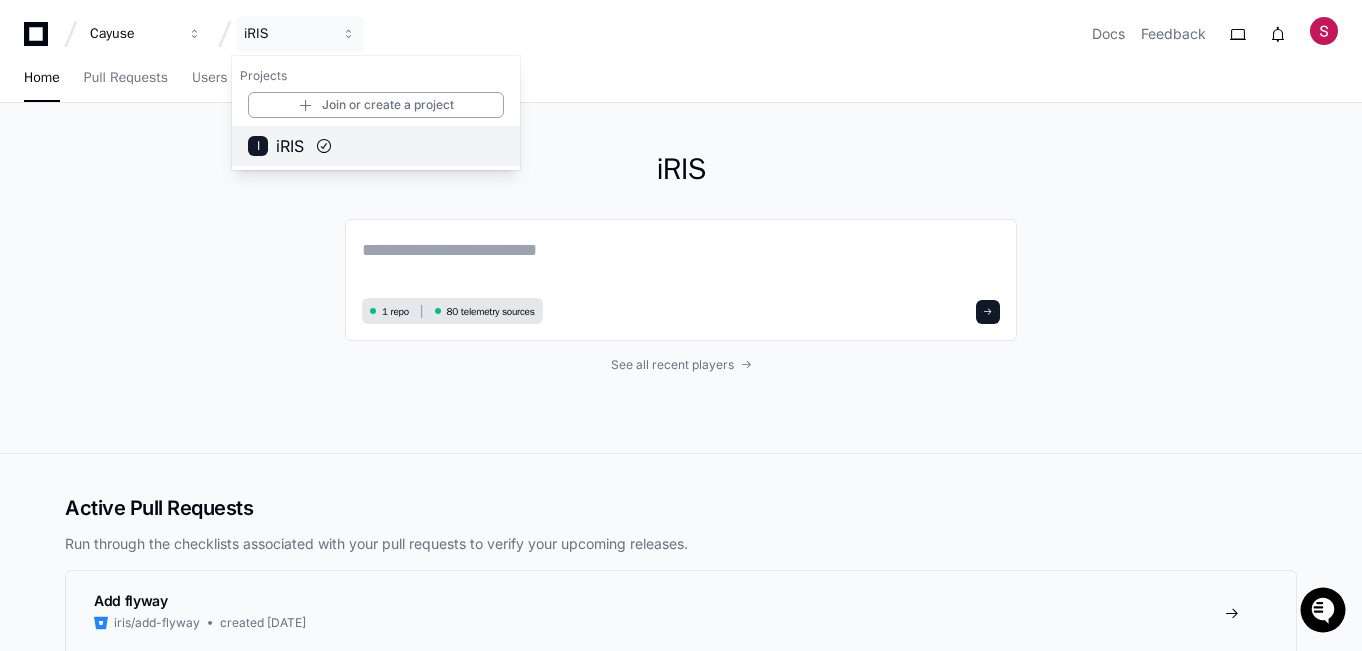 click on "iRIS" at bounding box center [290, 146] 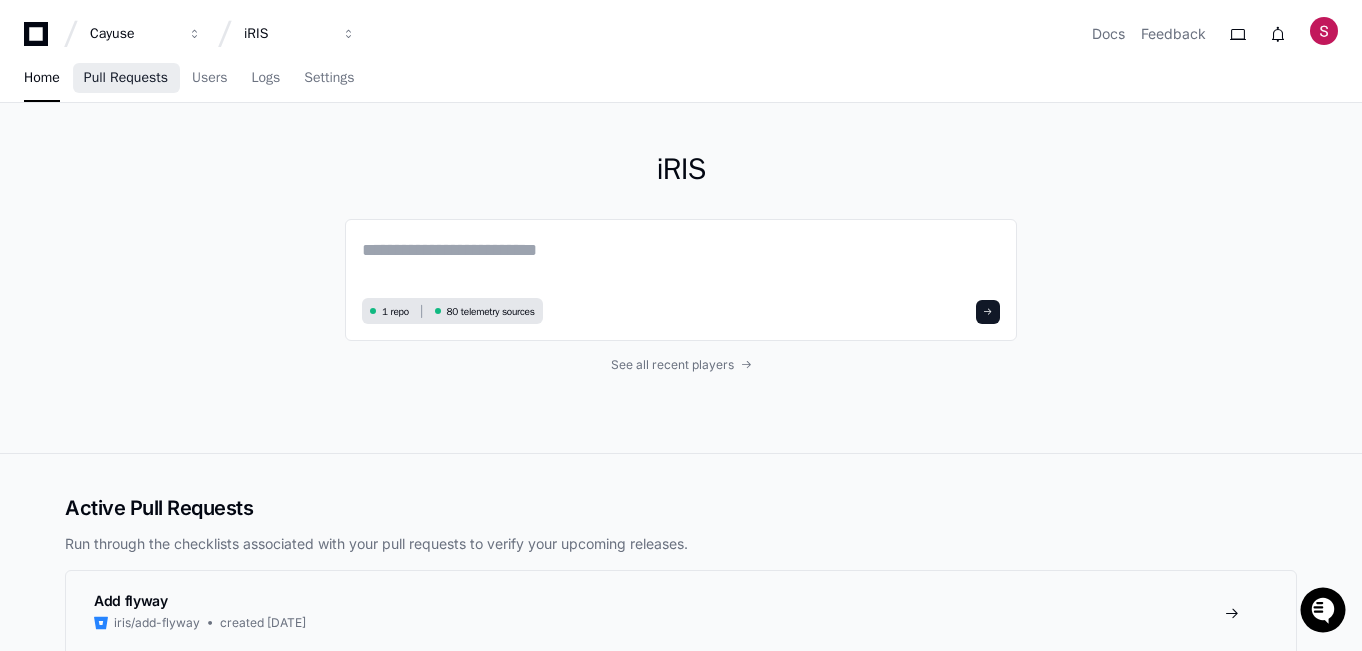 click on "Pull Requests" at bounding box center (126, 78) 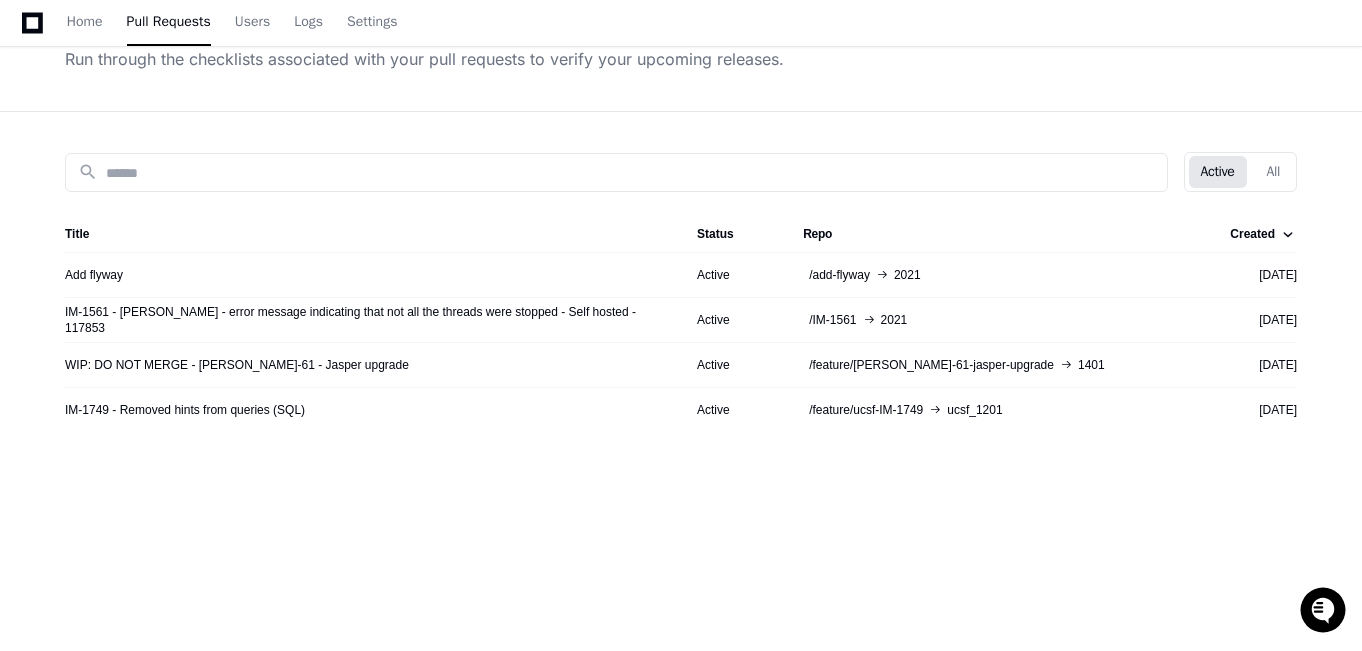 scroll, scrollTop: 200, scrollLeft: 0, axis: vertical 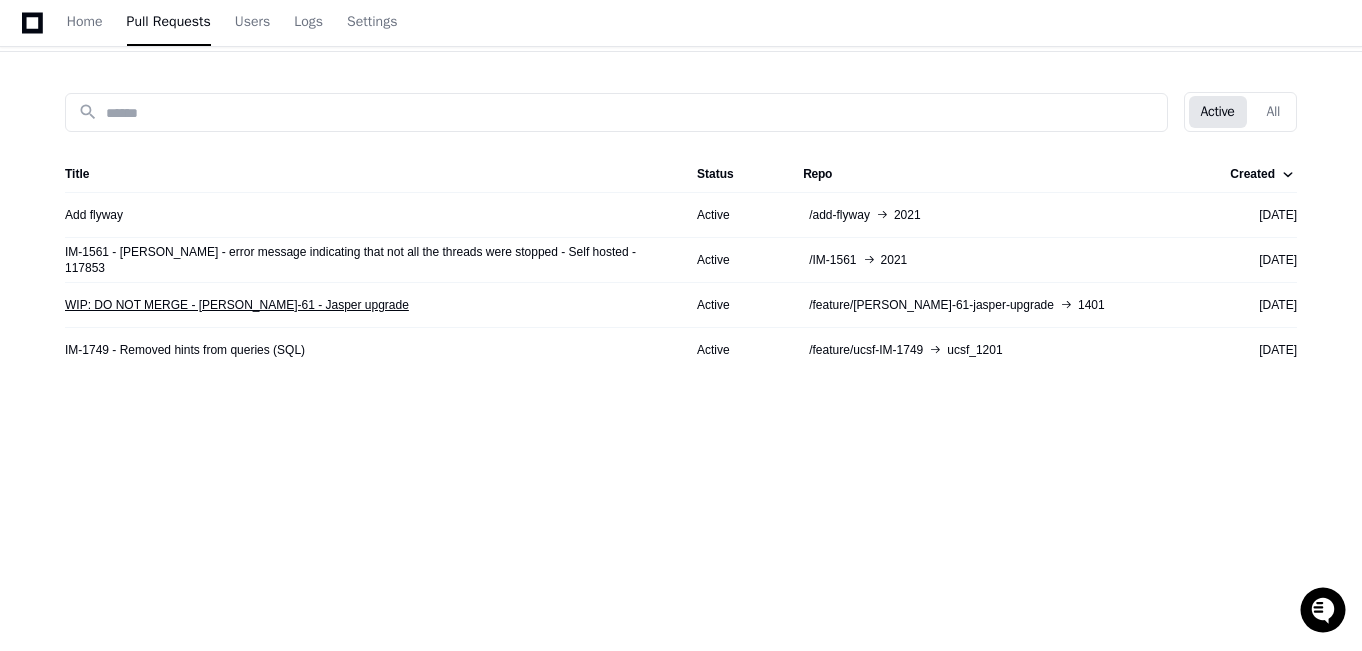 click on "WIP: DO NOT MERGE - [PERSON_NAME]-61 - Jasper upgrade" 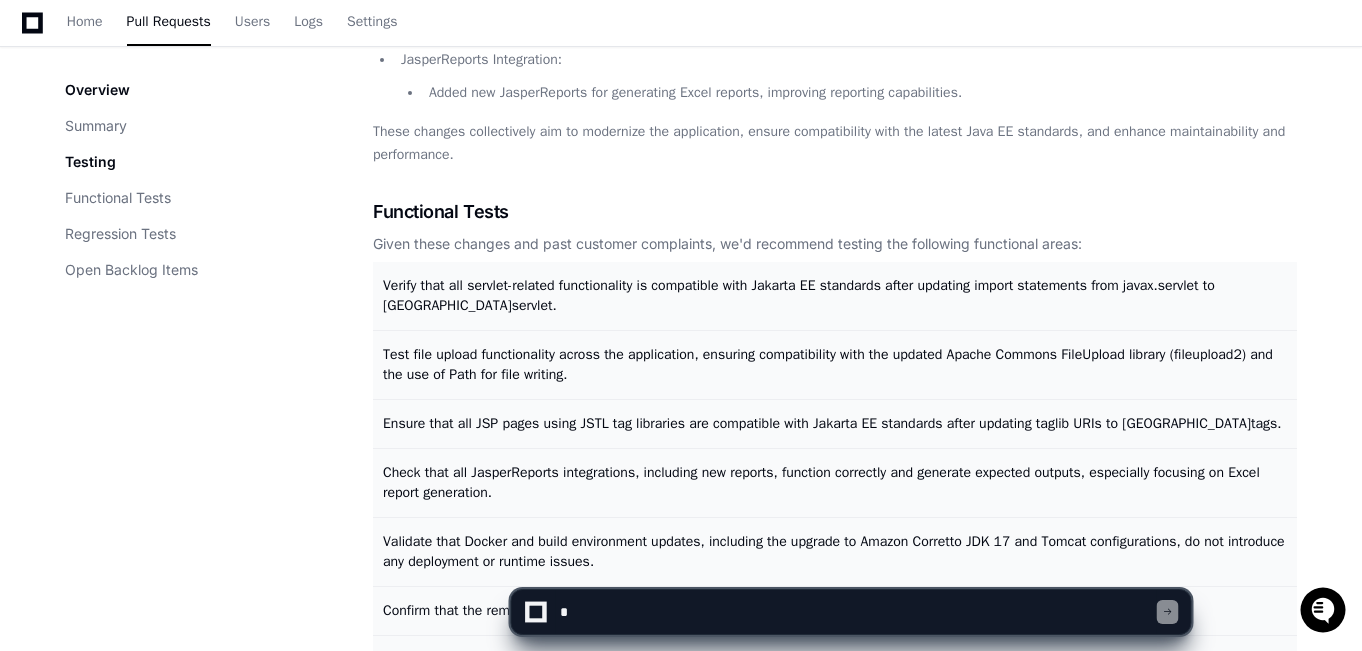 scroll, scrollTop: 800, scrollLeft: 0, axis: vertical 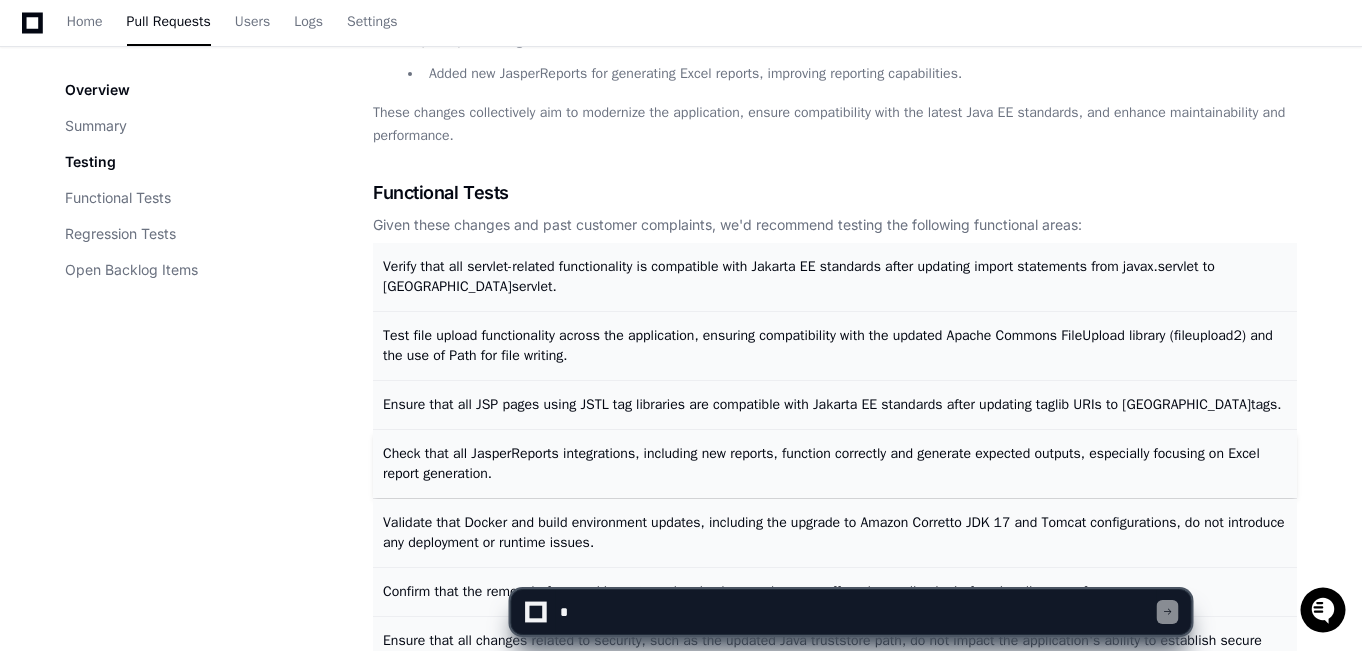 click on "Check that all JasperReports integrations, including new reports, function correctly and generate expected outputs, especially focusing on Excel report generation." at bounding box center [821, 463] 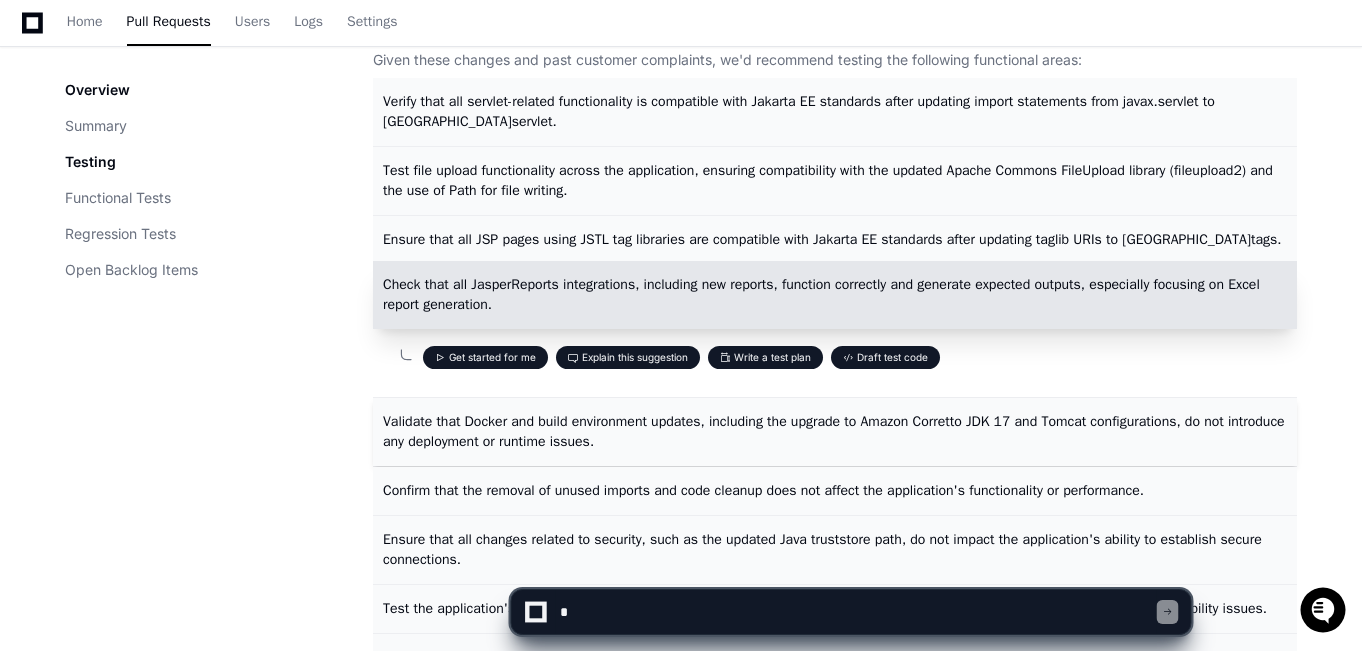 scroll, scrollTop: 1000, scrollLeft: 0, axis: vertical 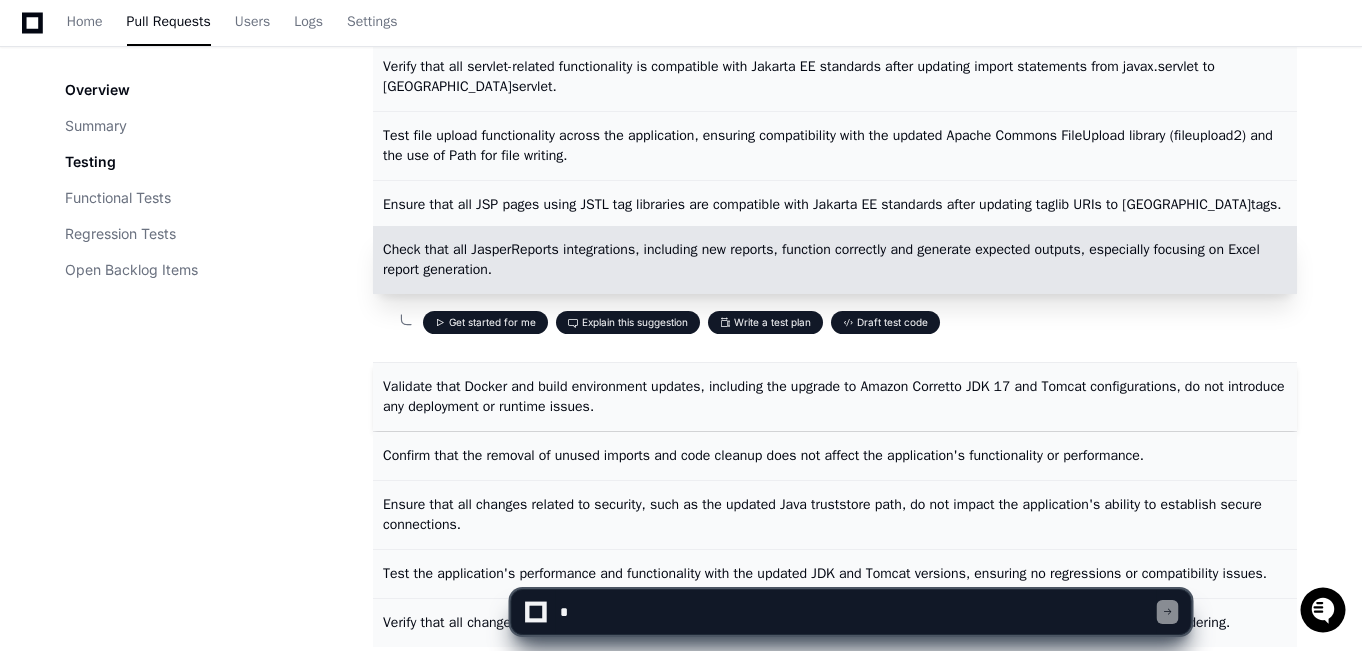 drag, startPoint x: 756, startPoint y: 417, endPoint x: 764, endPoint y: 399, distance: 19.697716 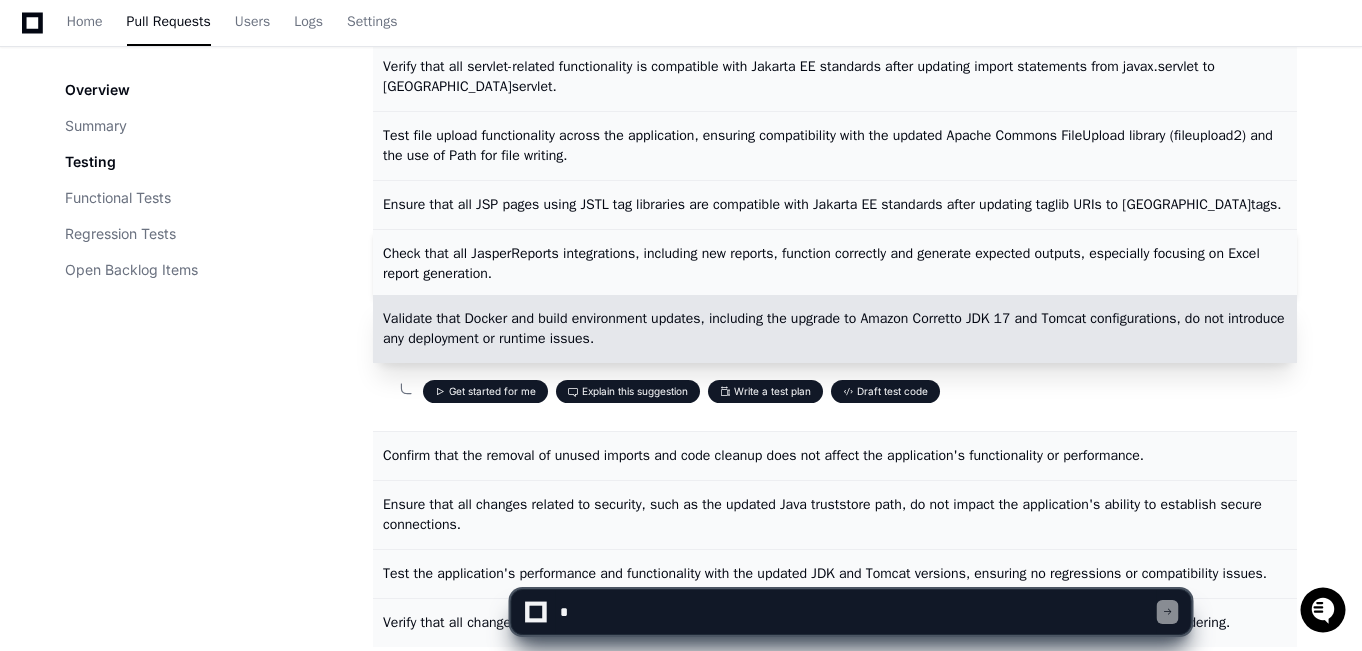 scroll, scrollTop: 996, scrollLeft: 0, axis: vertical 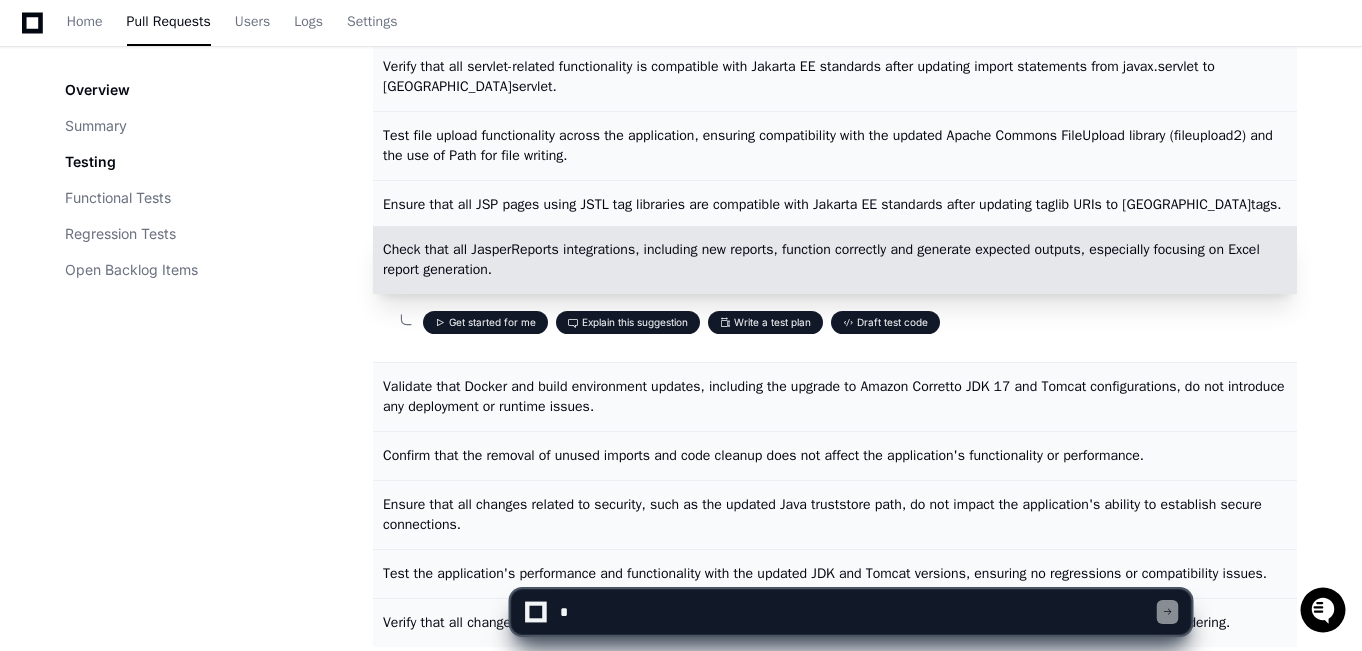 click on "Write a test plan" at bounding box center (765, 322) 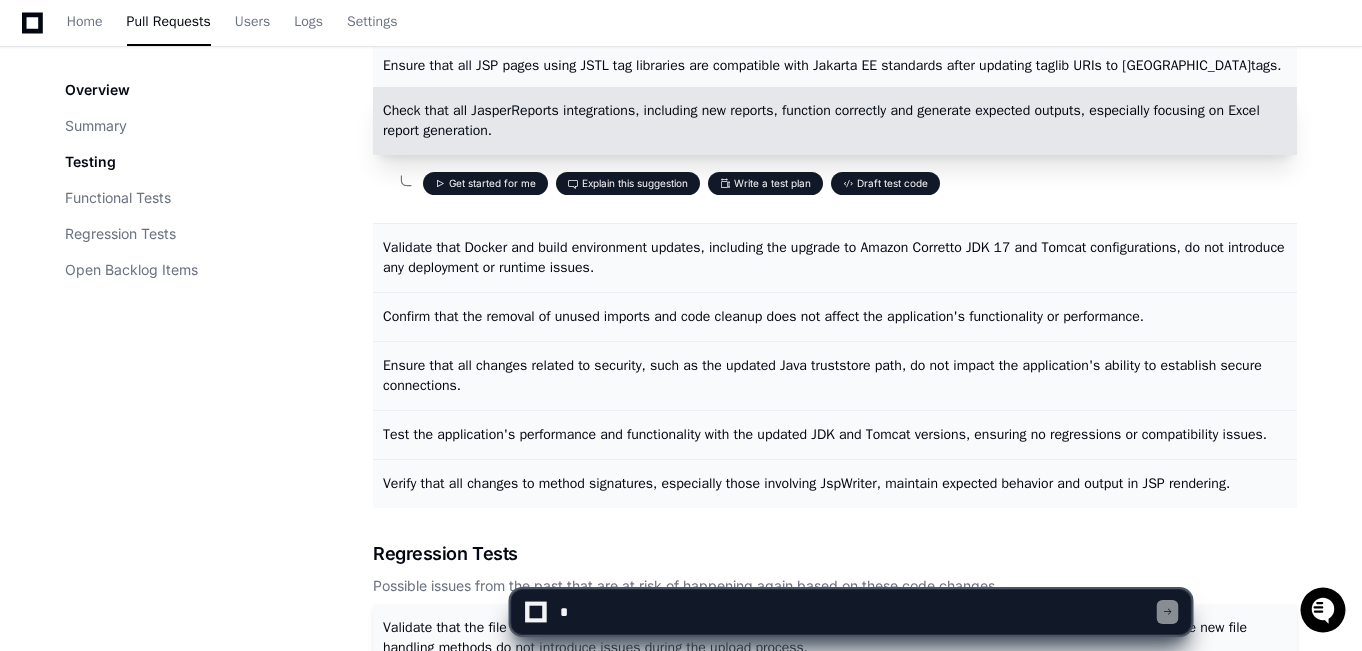 scroll, scrollTop: 1100, scrollLeft: 0, axis: vertical 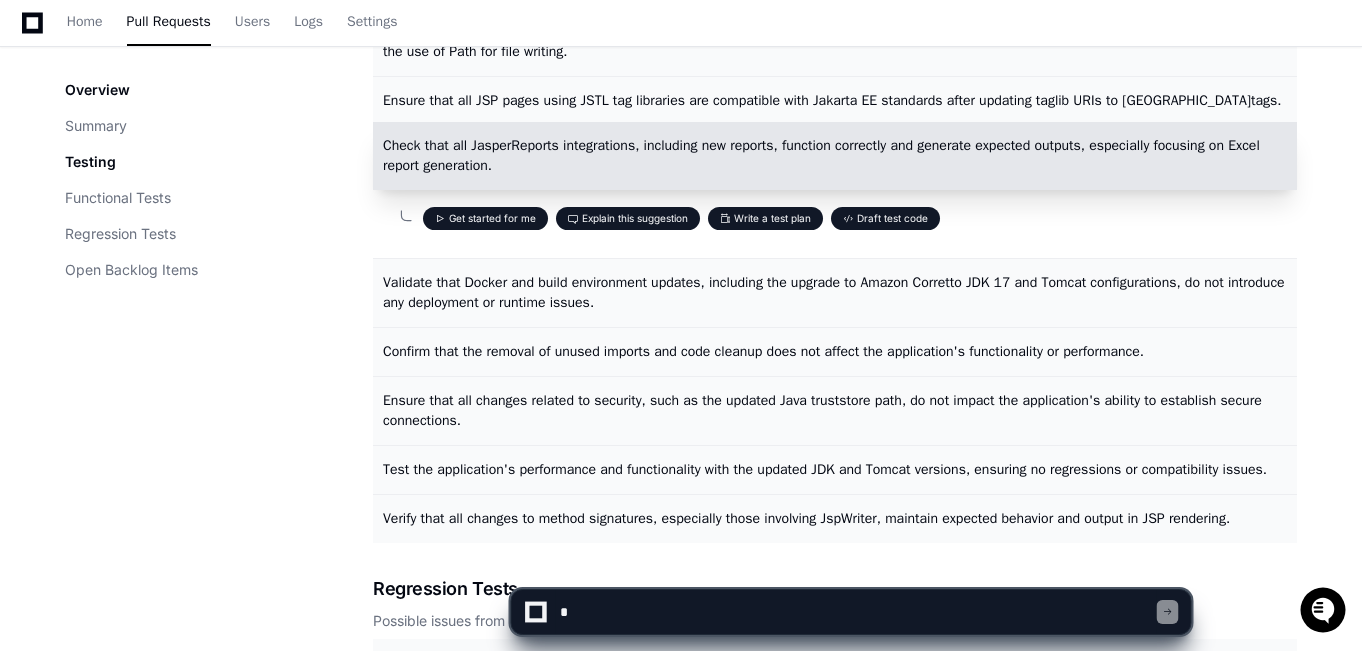 click on "Write a test plan" at bounding box center [765, 218] 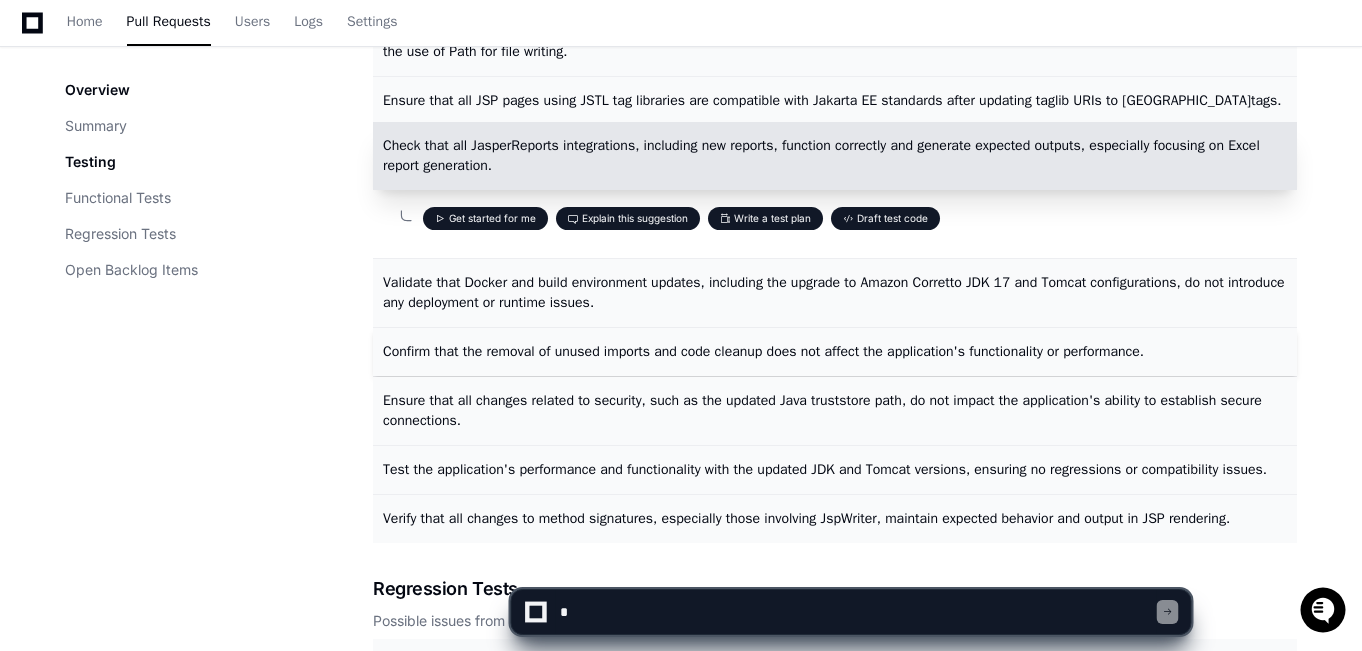 click on "Confirm that the removal of unused imports and code cleanup does not affect the application's functionality or performance." at bounding box center (763, 351) 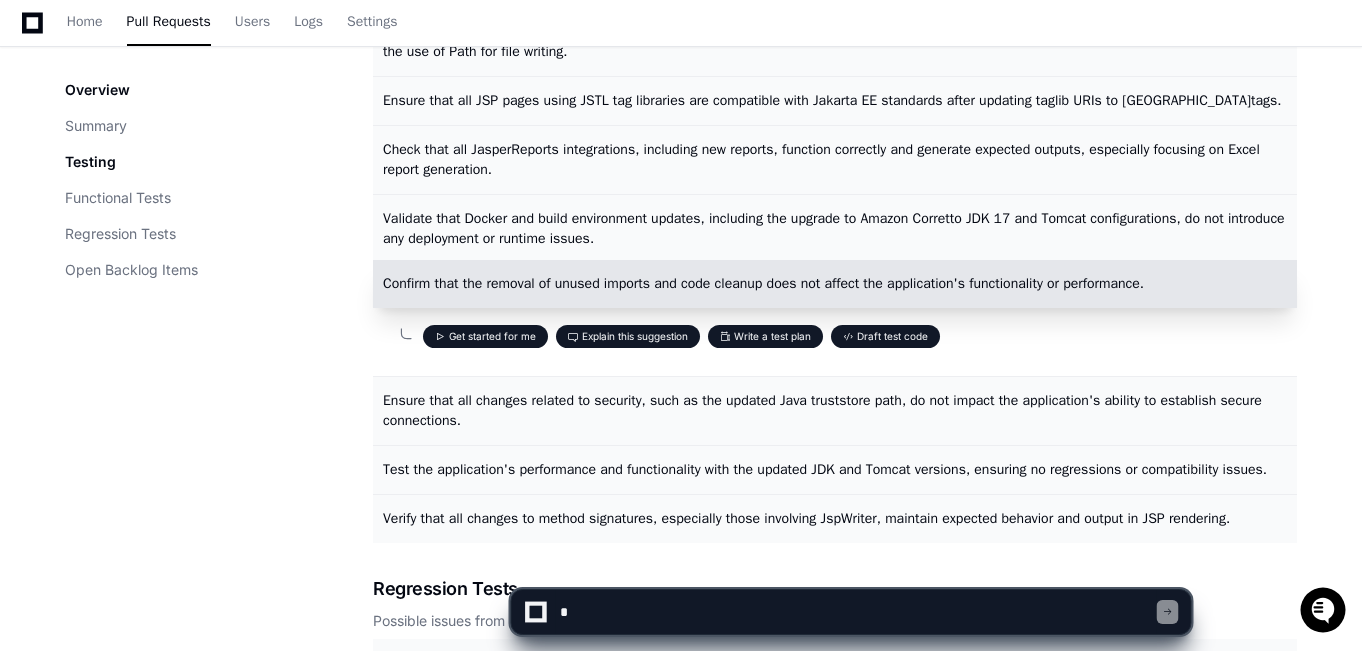 click on "Write a test plan" at bounding box center (765, 336) 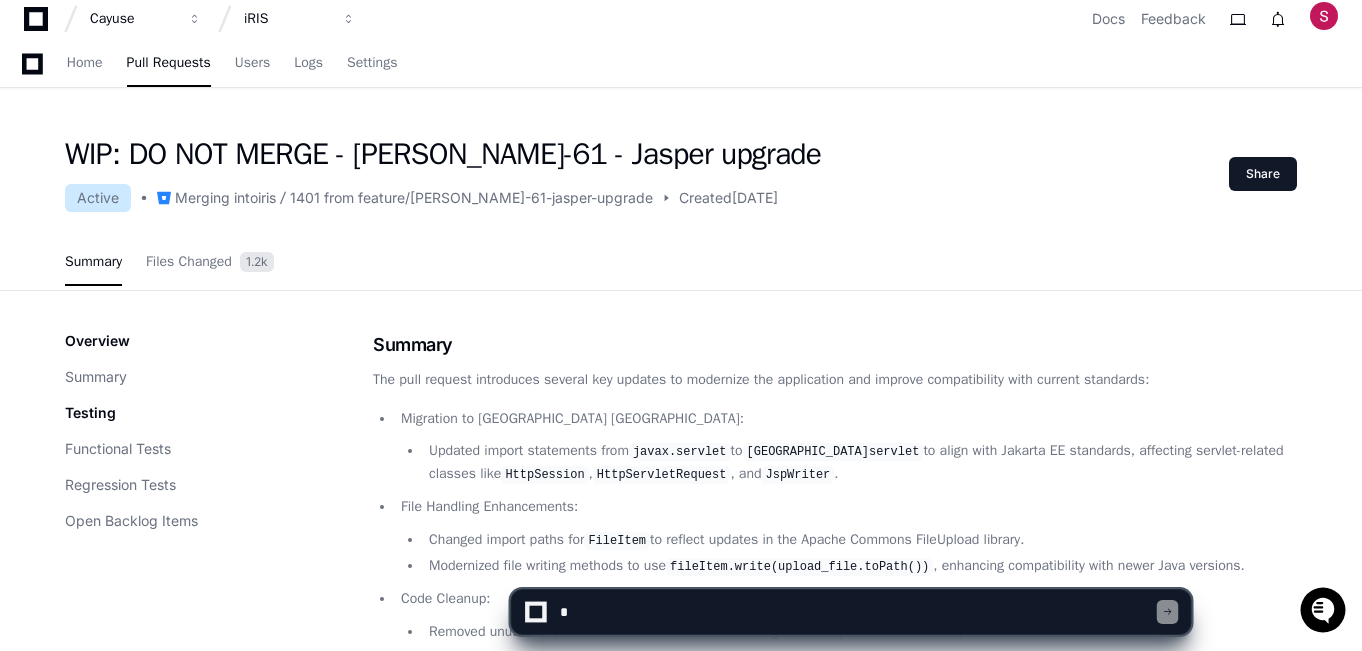 scroll, scrollTop: 0, scrollLeft: 0, axis: both 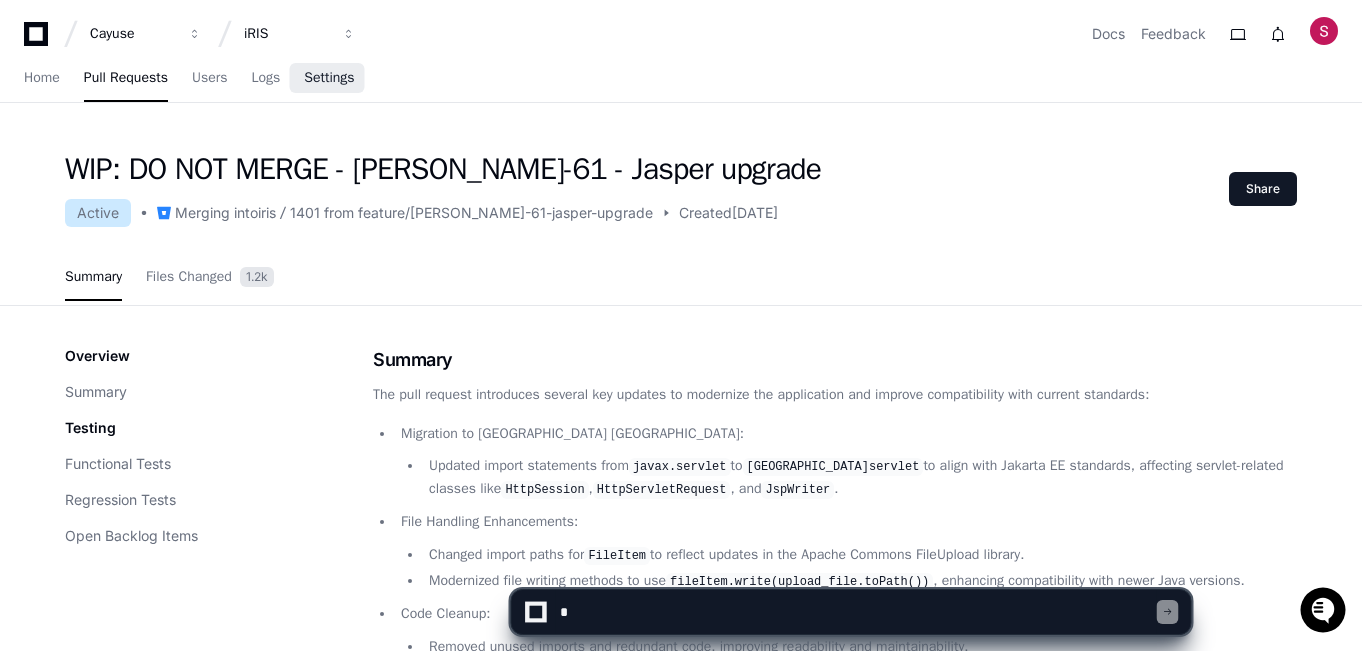click on "Settings" at bounding box center (329, 78) 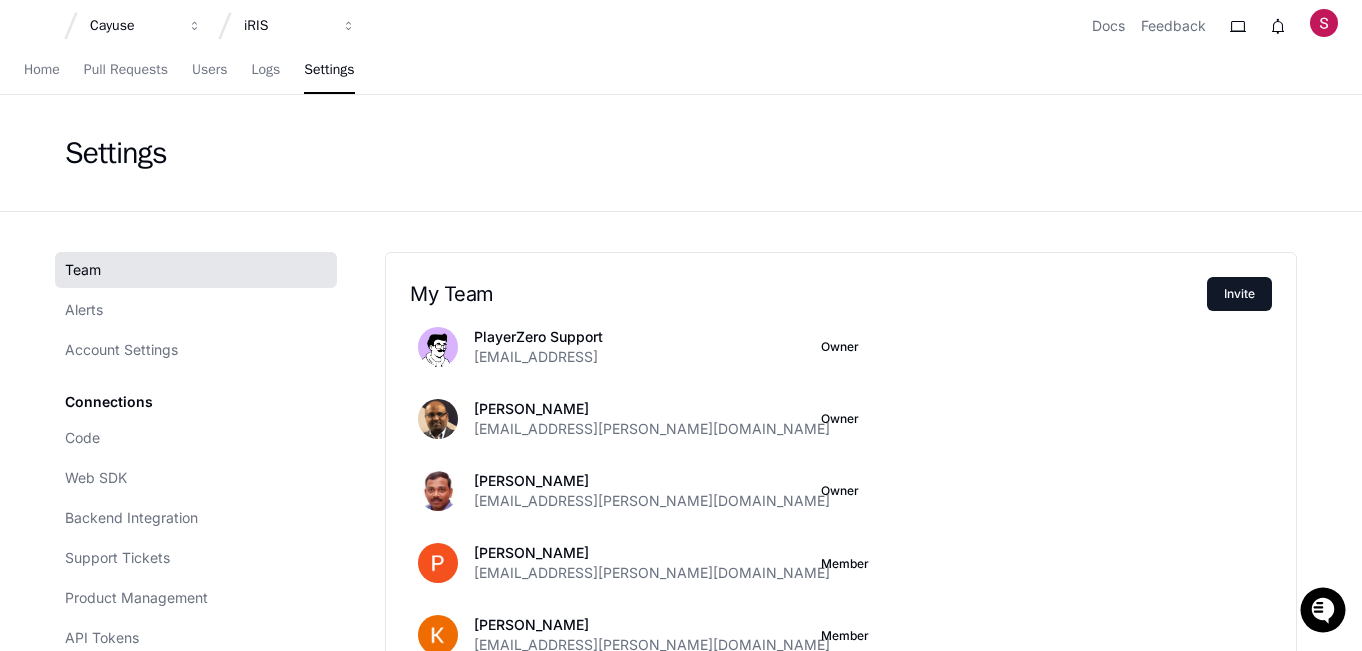 scroll, scrollTop: 0, scrollLeft: 0, axis: both 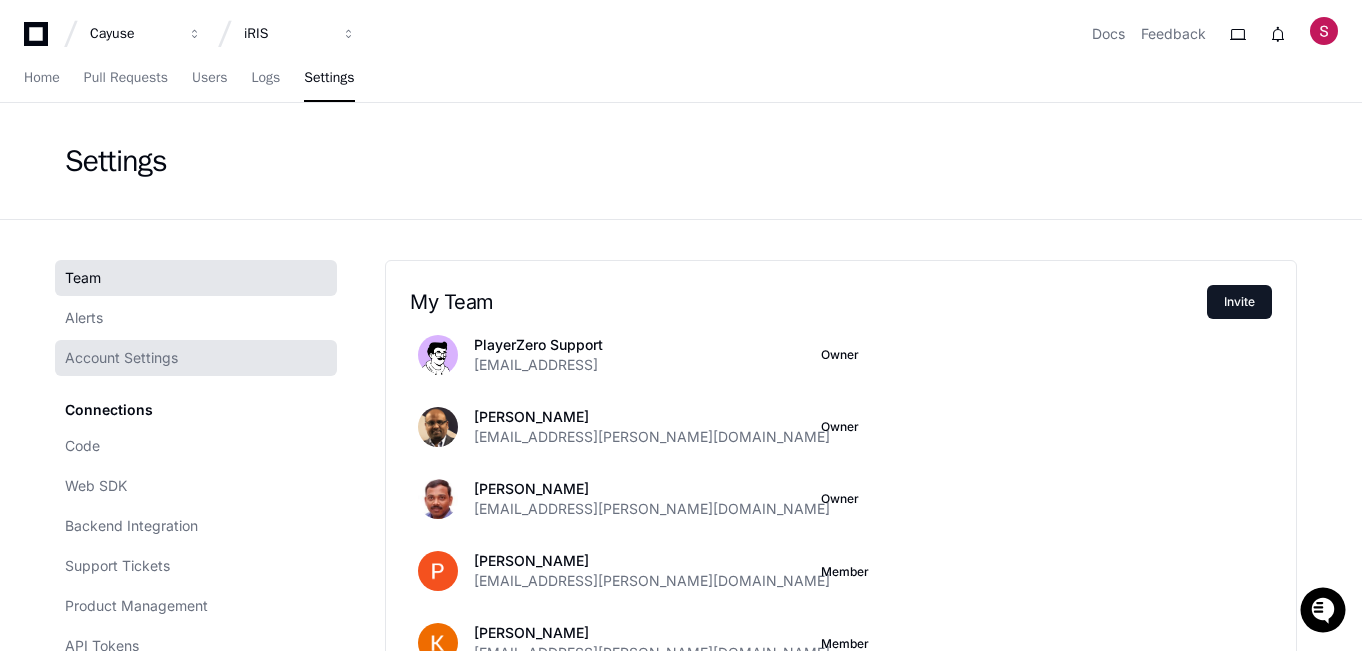 click on "Account Settings" 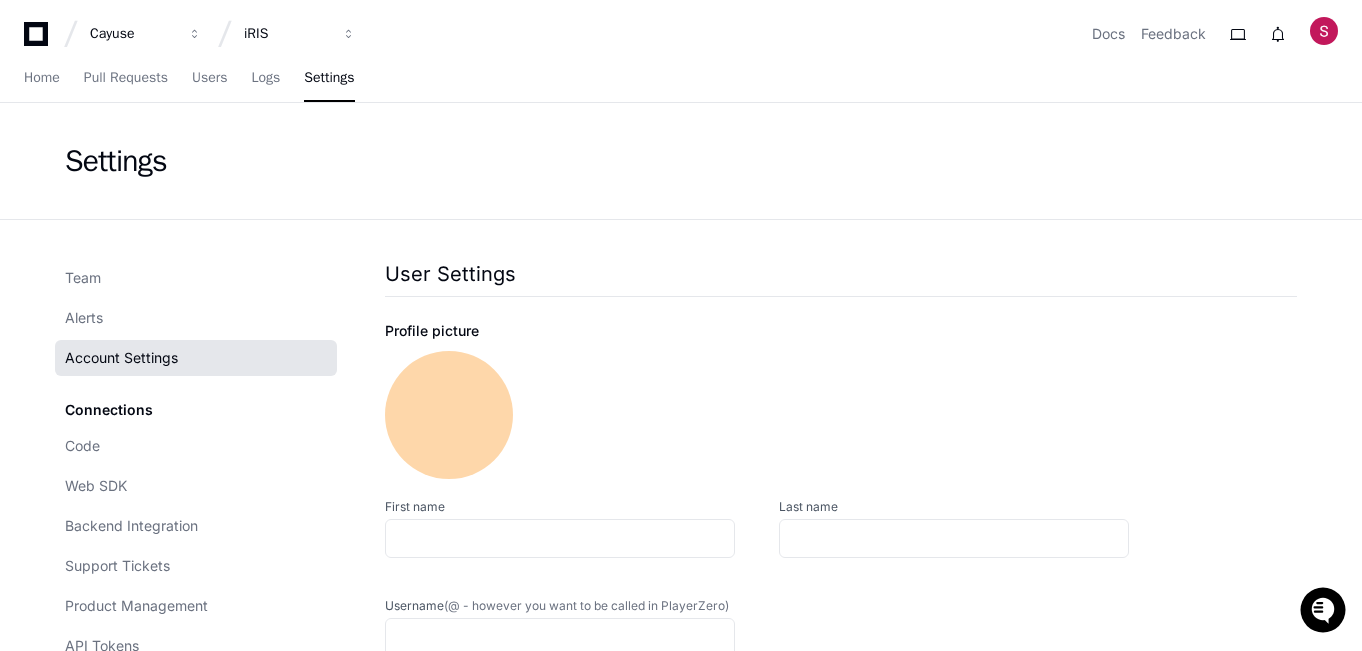 type on "*****" 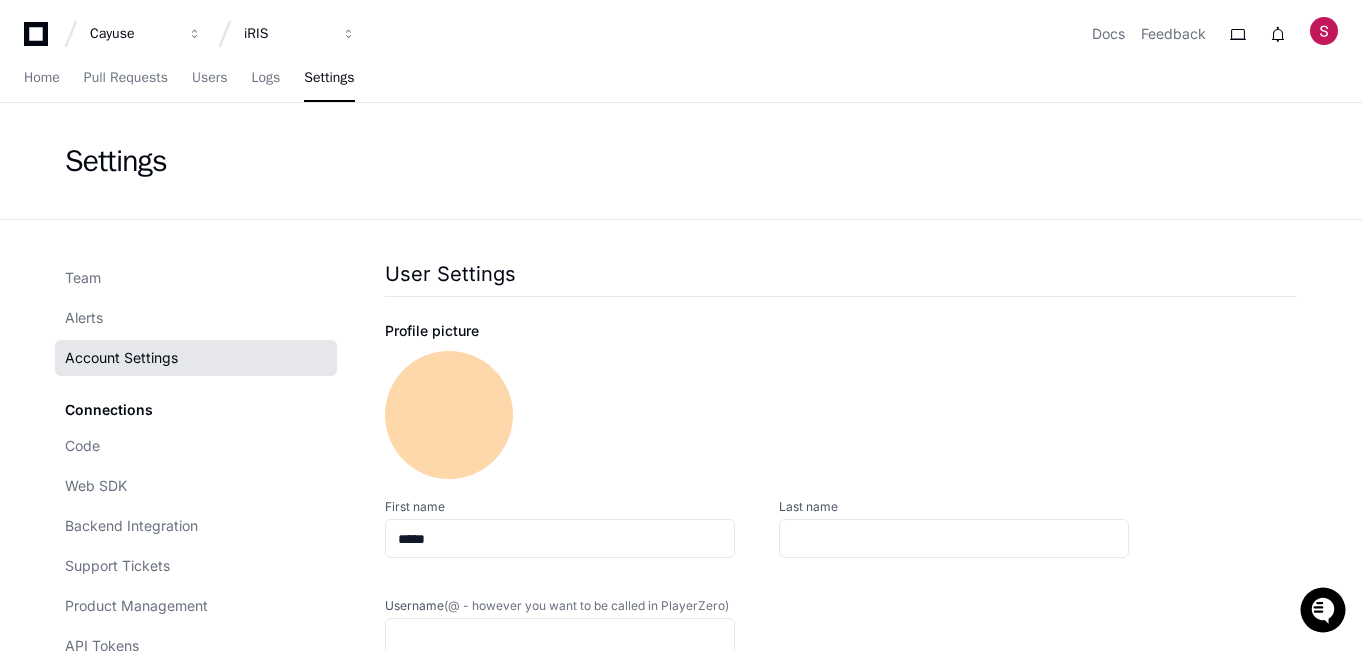 type on "*****" 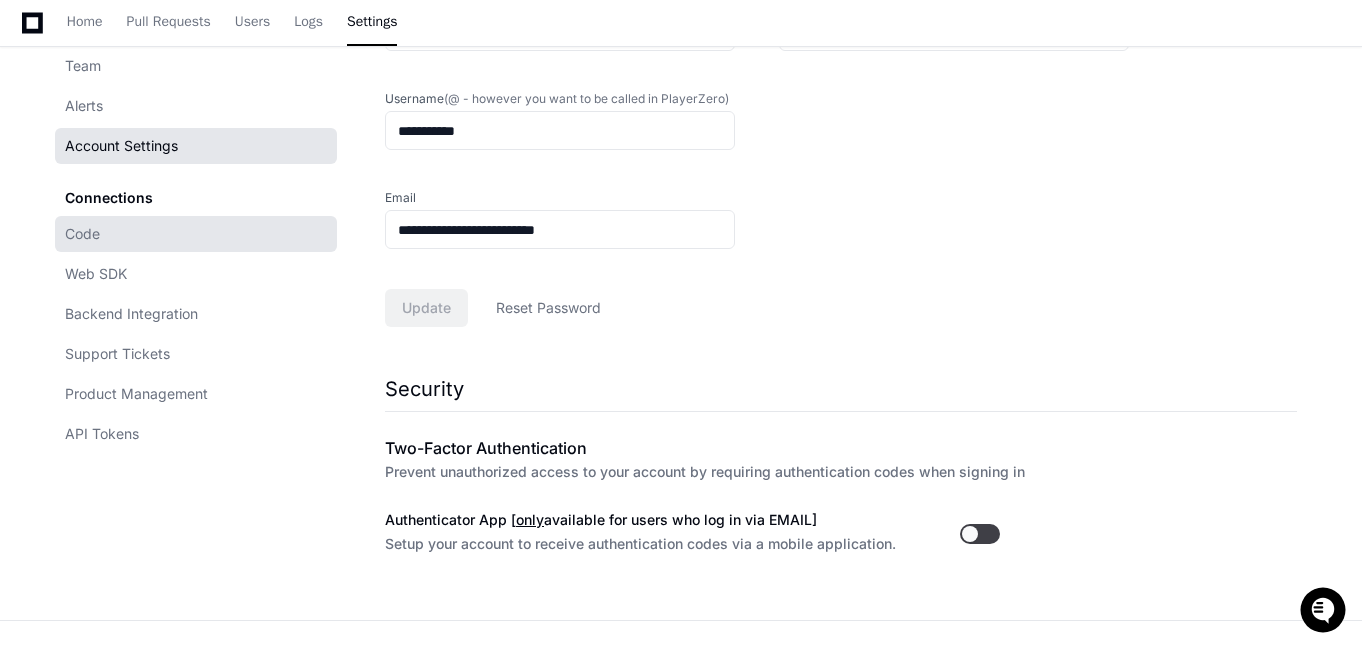 scroll, scrollTop: 496, scrollLeft: 0, axis: vertical 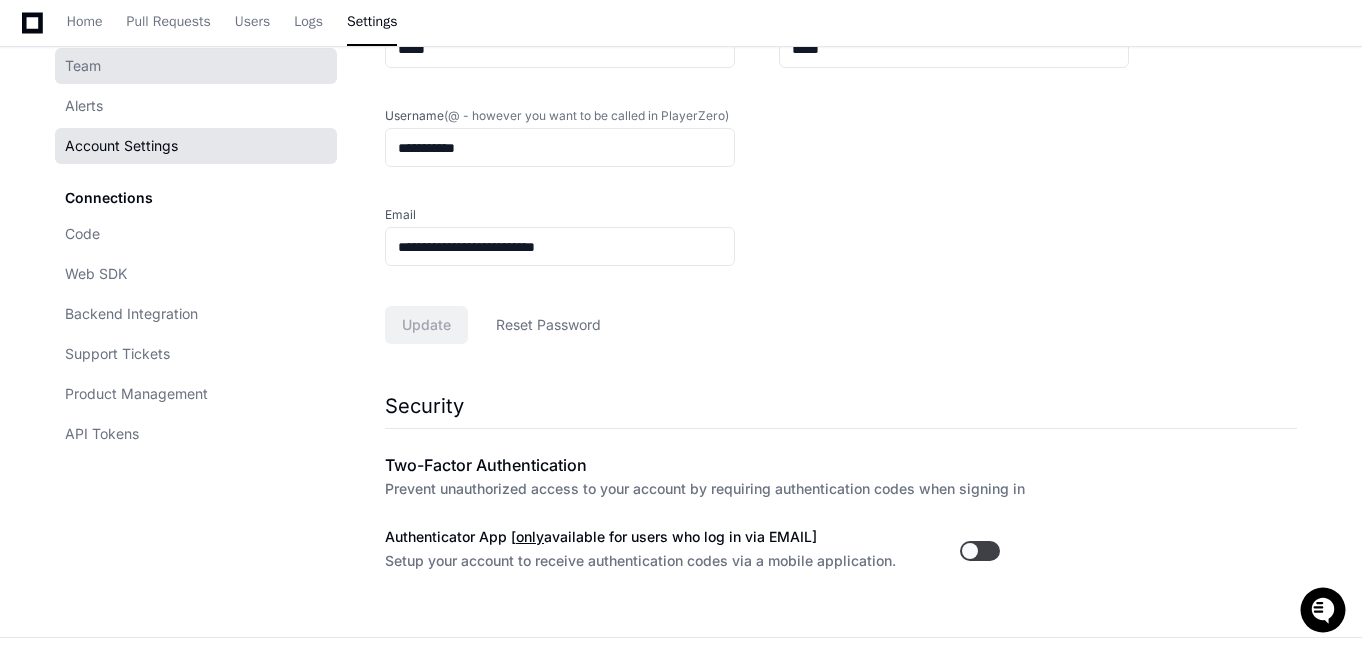 click on "Team" 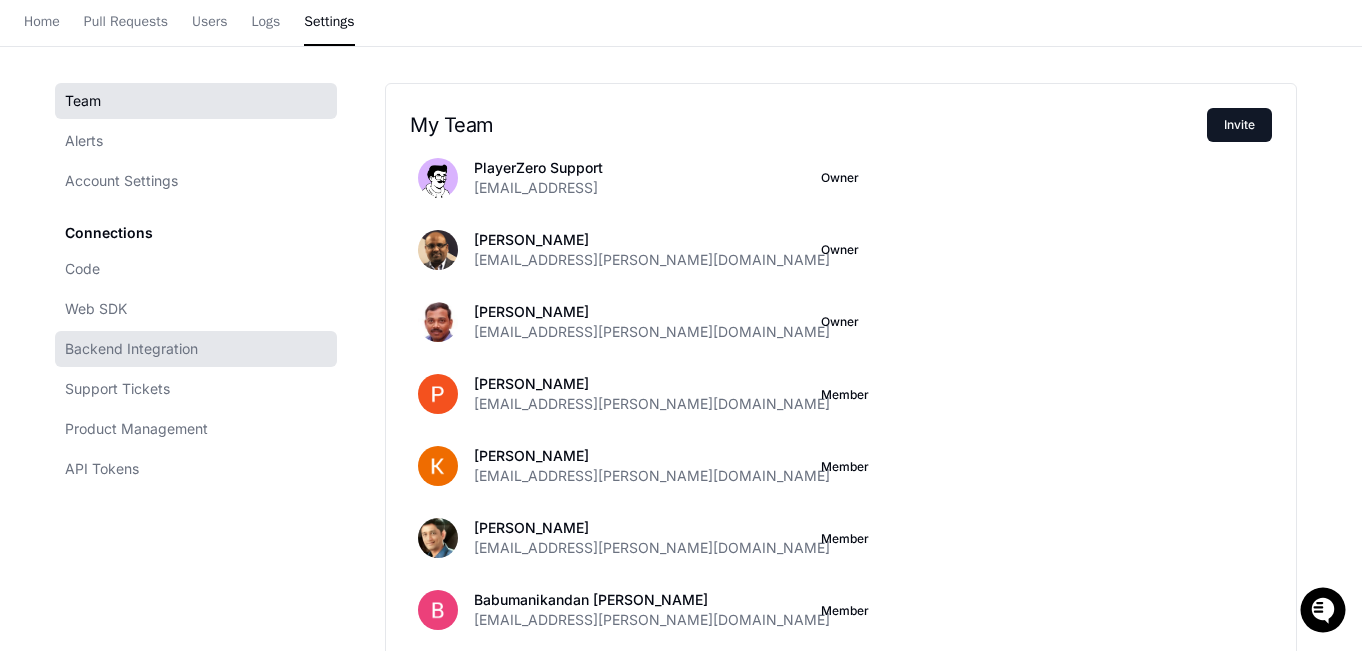 scroll, scrollTop: 0, scrollLeft: 0, axis: both 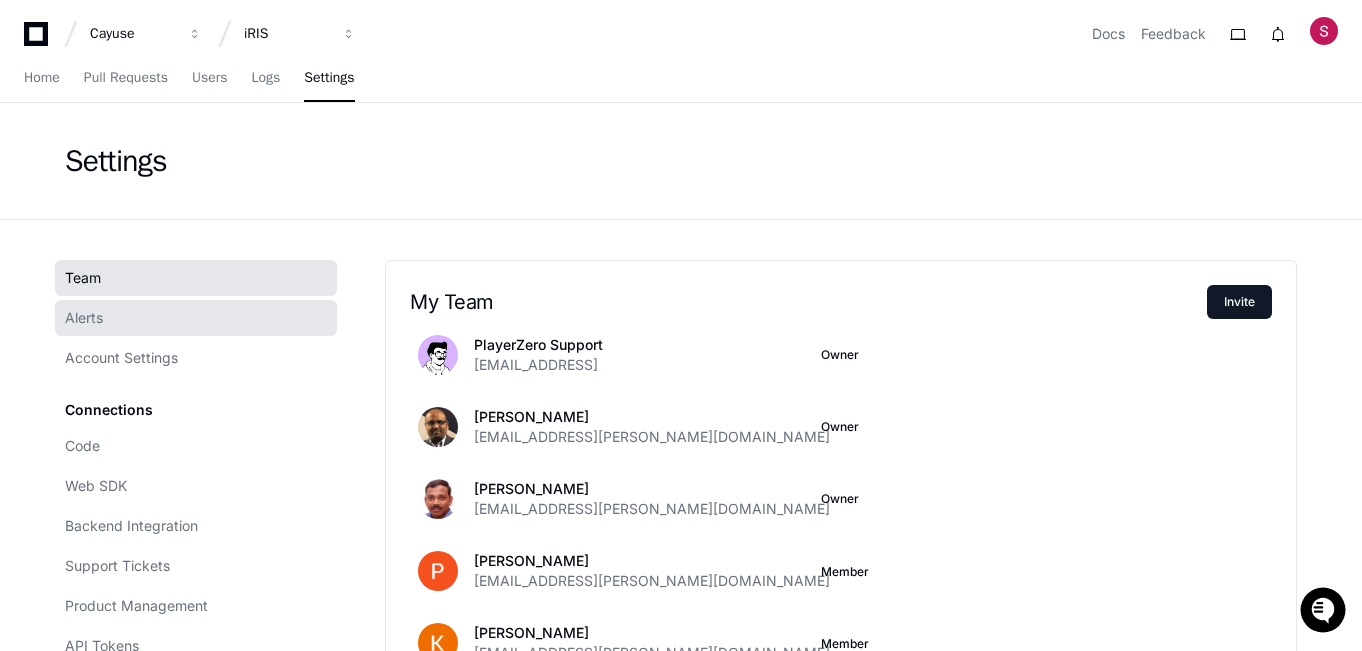 click on "Alerts" 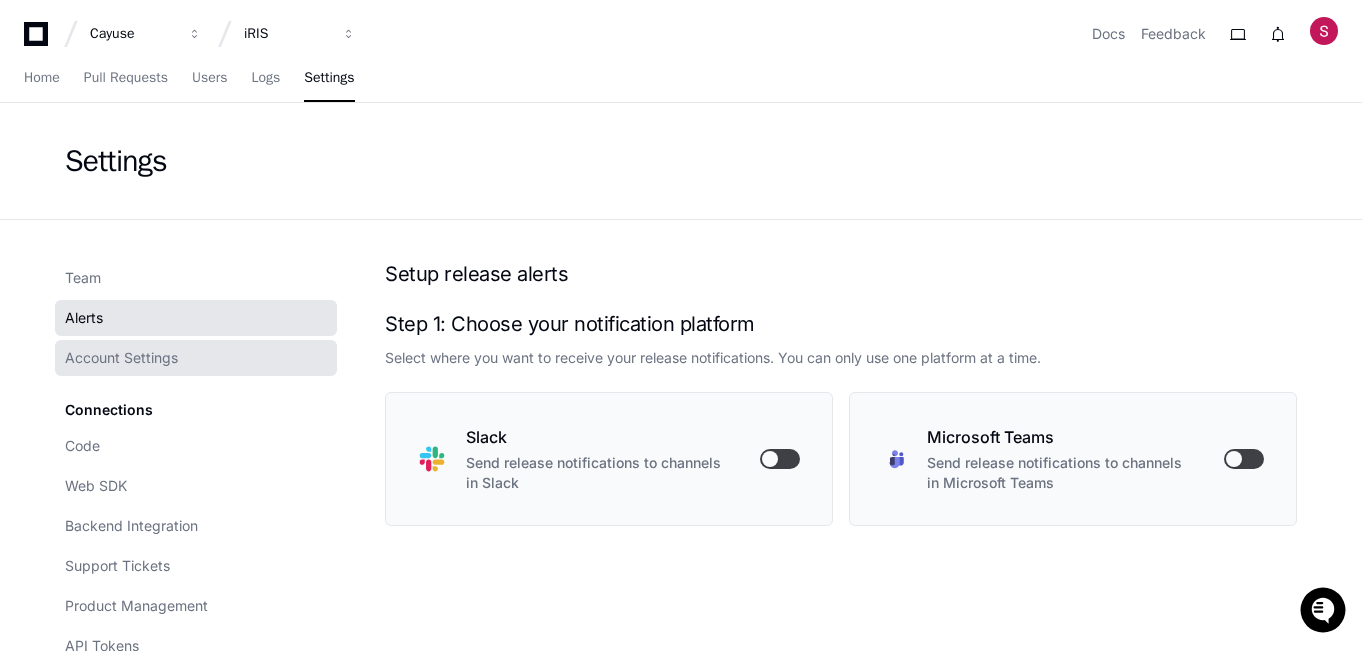 click on "Account Settings" 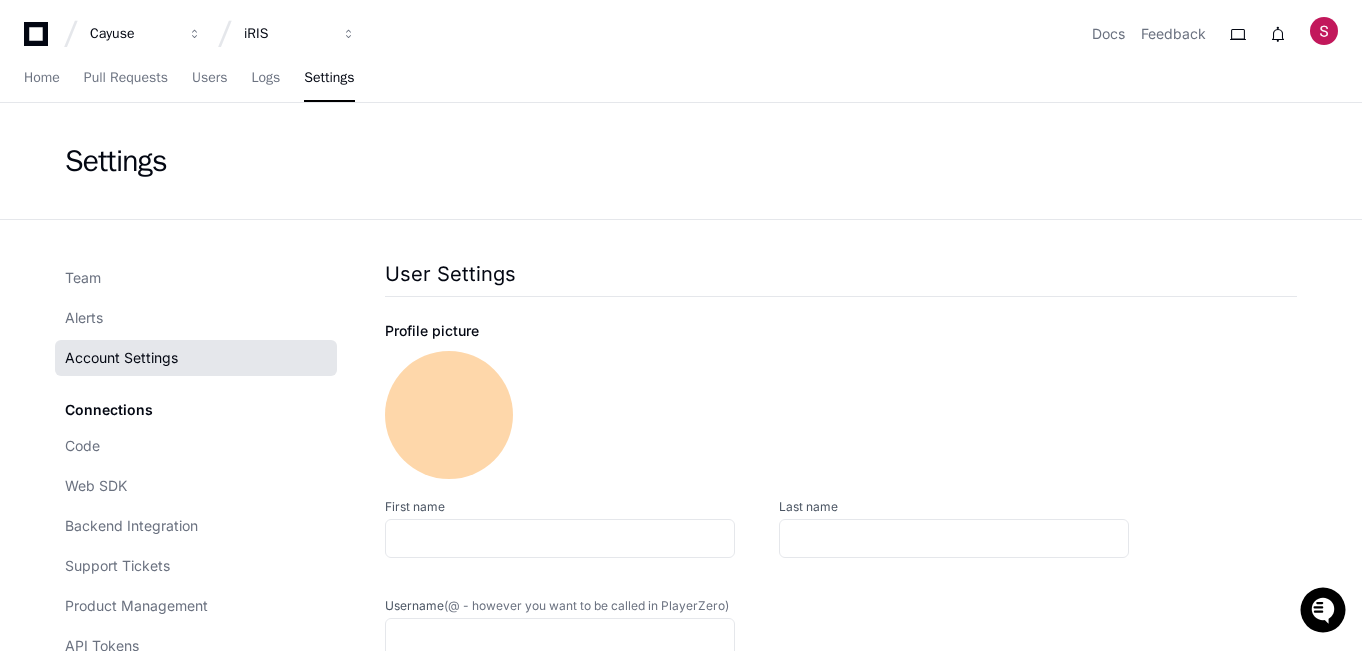 type on "*****" 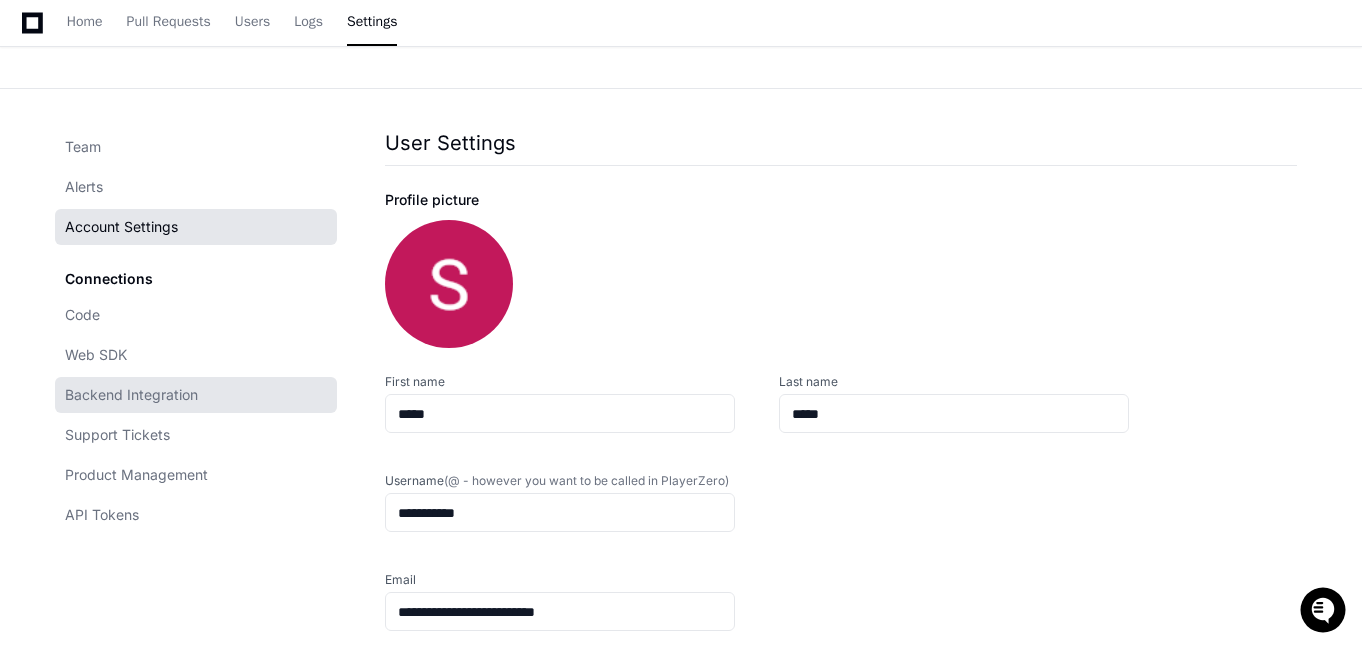 scroll, scrollTop: 0, scrollLeft: 0, axis: both 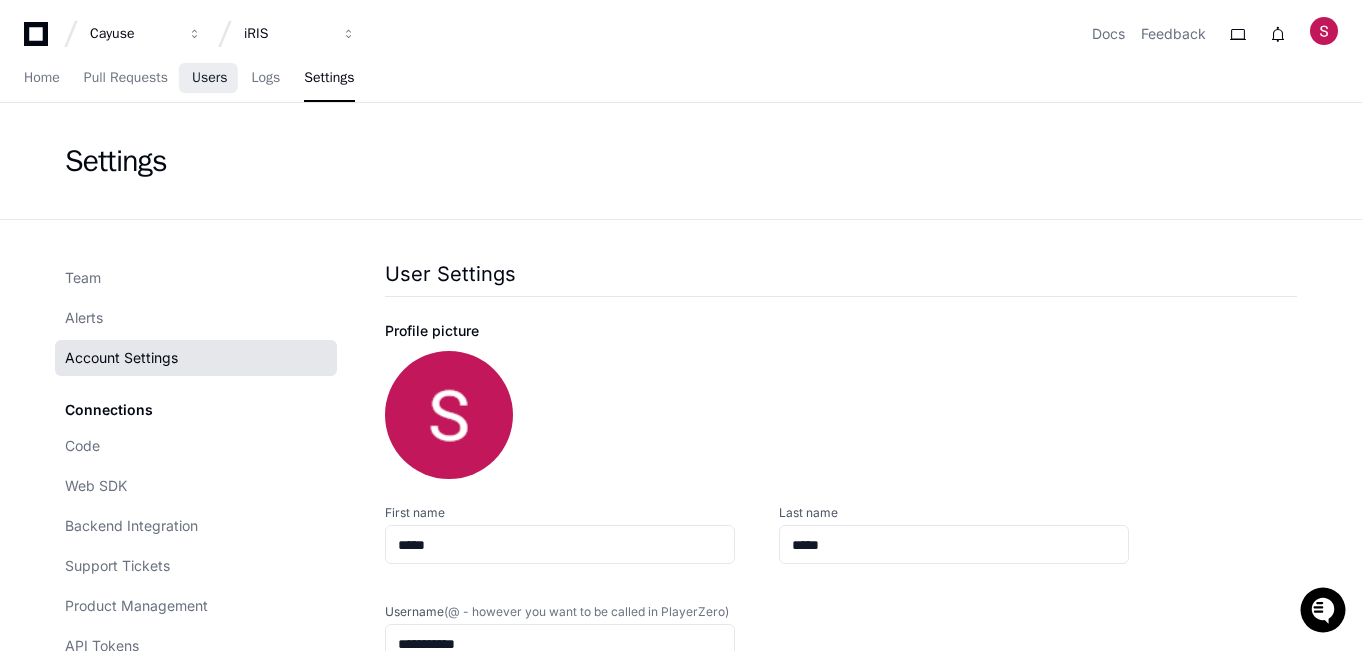 click on "Users" at bounding box center (210, 78) 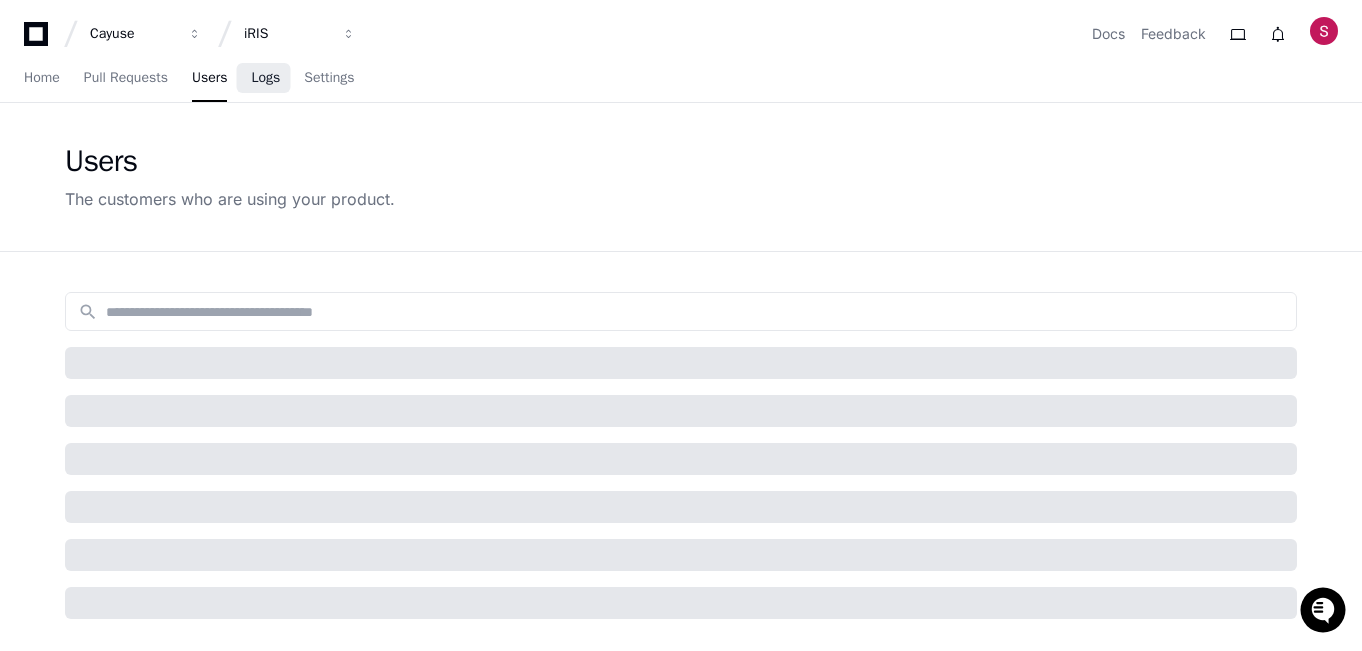 click on "Logs" at bounding box center [265, 78] 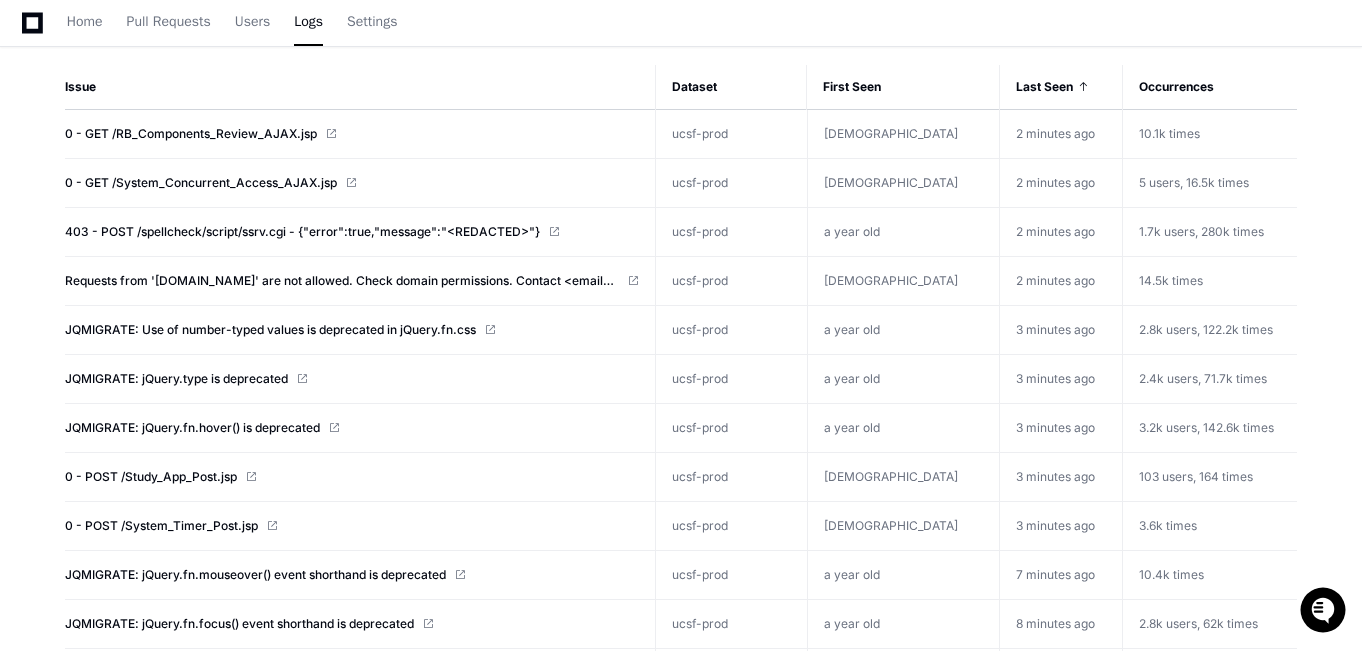 scroll, scrollTop: 0, scrollLeft: 0, axis: both 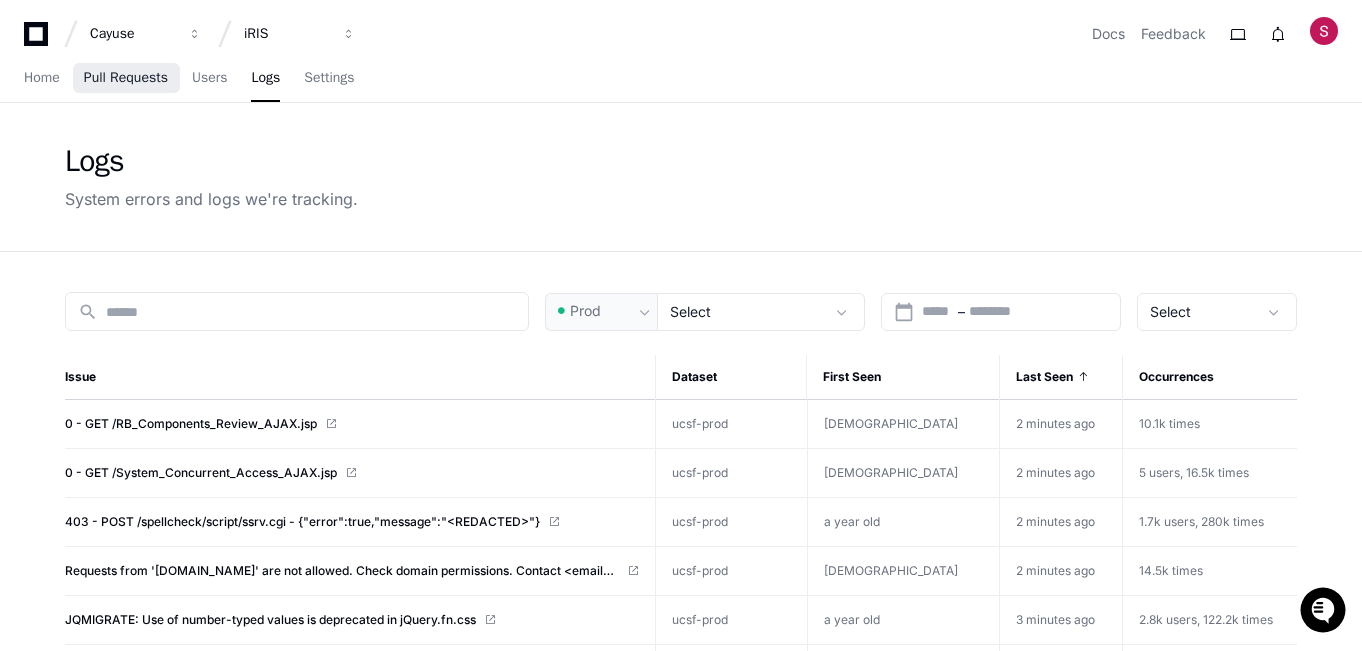 click on "Pull Requests" at bounding box center (126, 78) 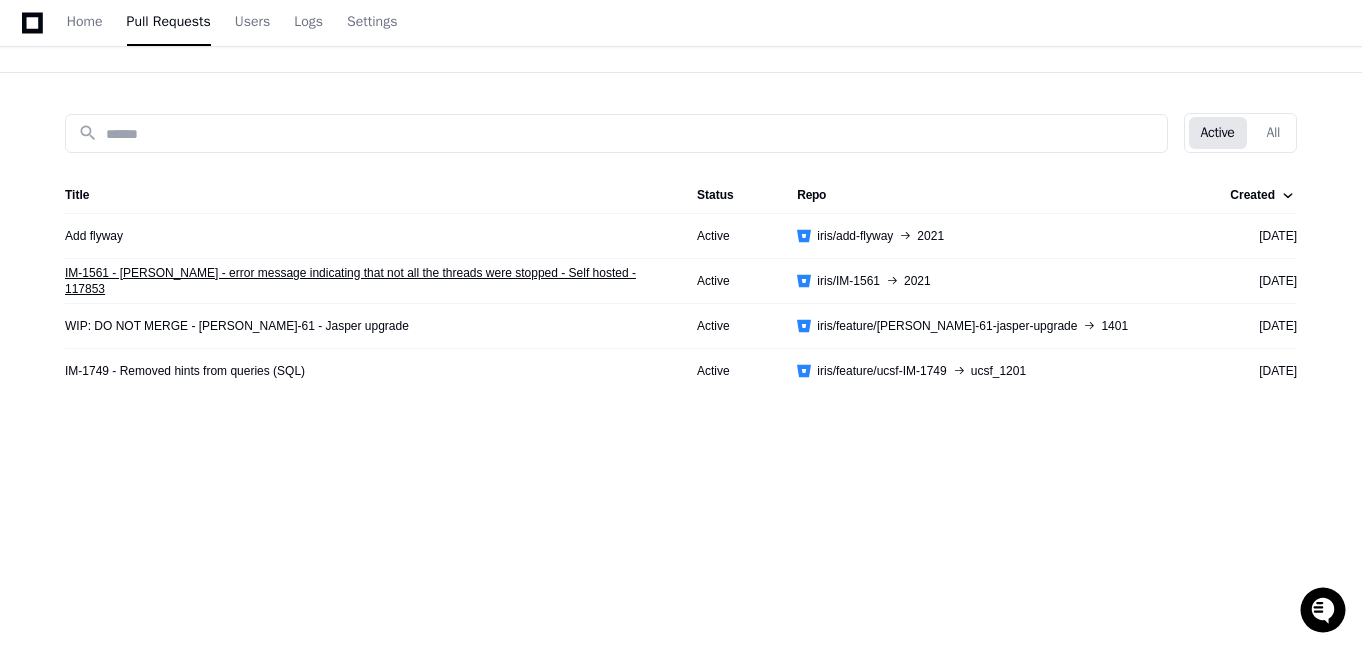 scroll, scrollTop: 200, scrollLeft: 0, axis: vertical 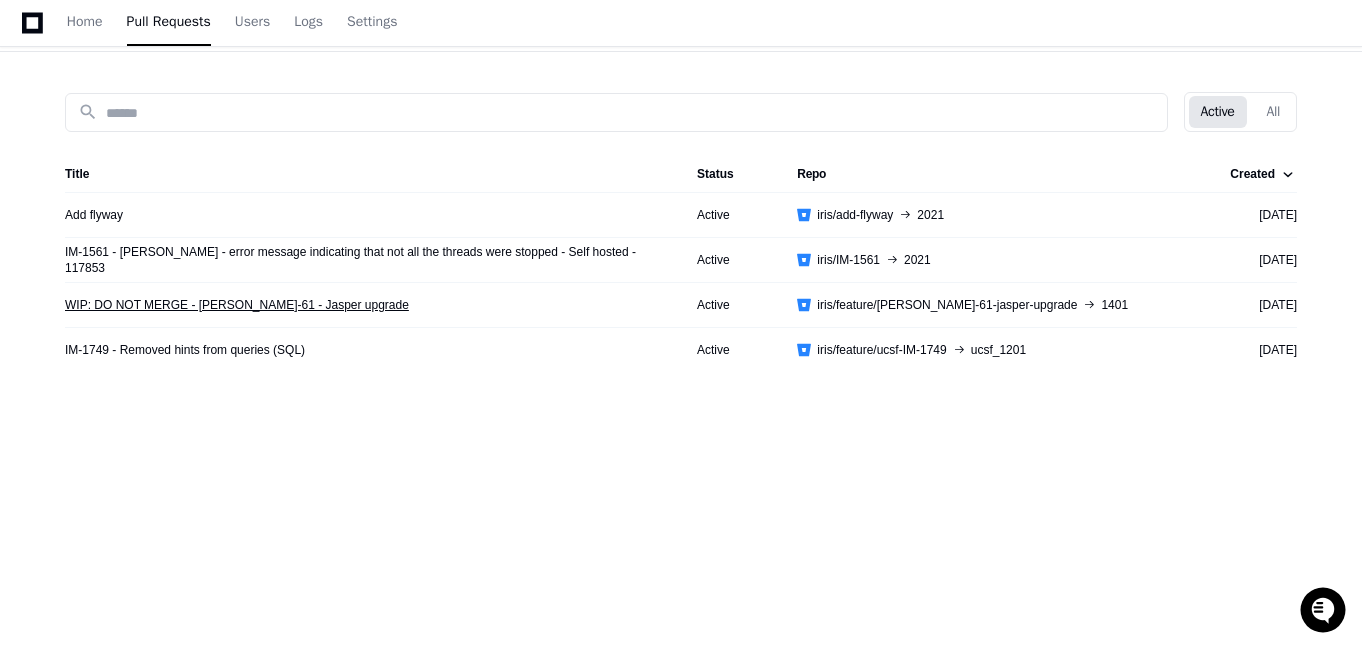 click on "WIP: DO NOT MERGE - [PERSON_NAME]-61 - Jasper upgrade" 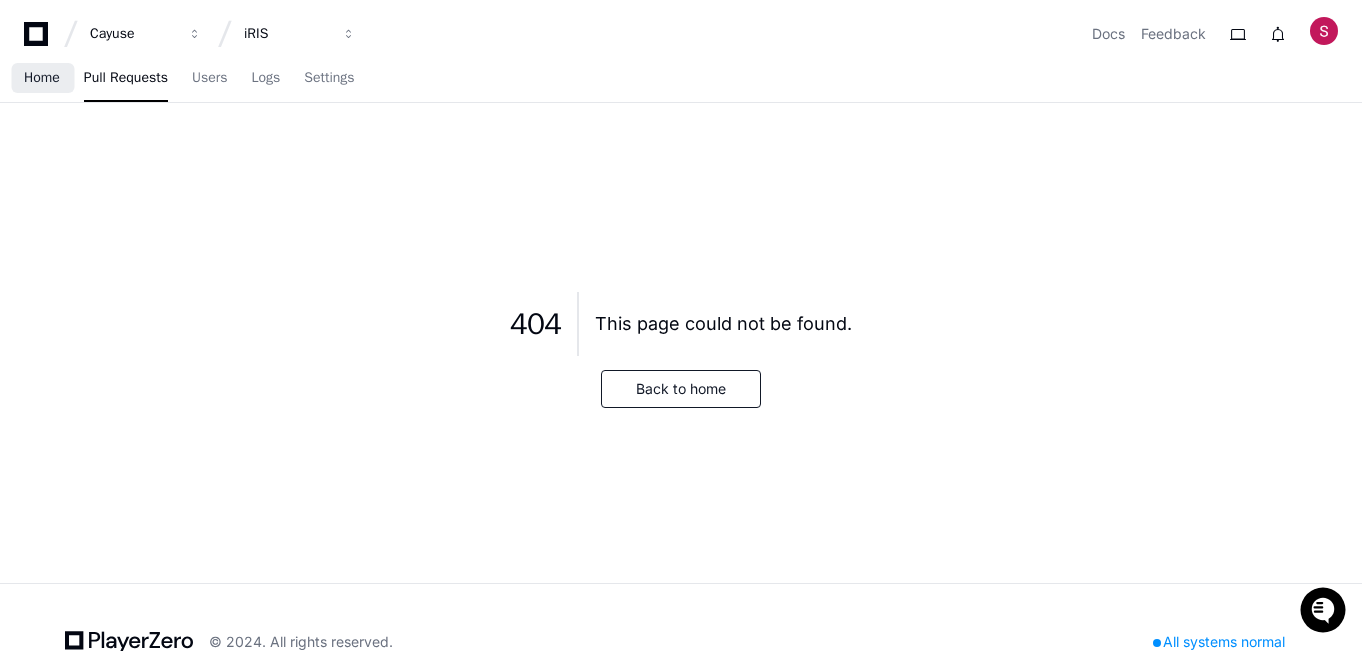 click on "Home" at bounding box center [42, 78] 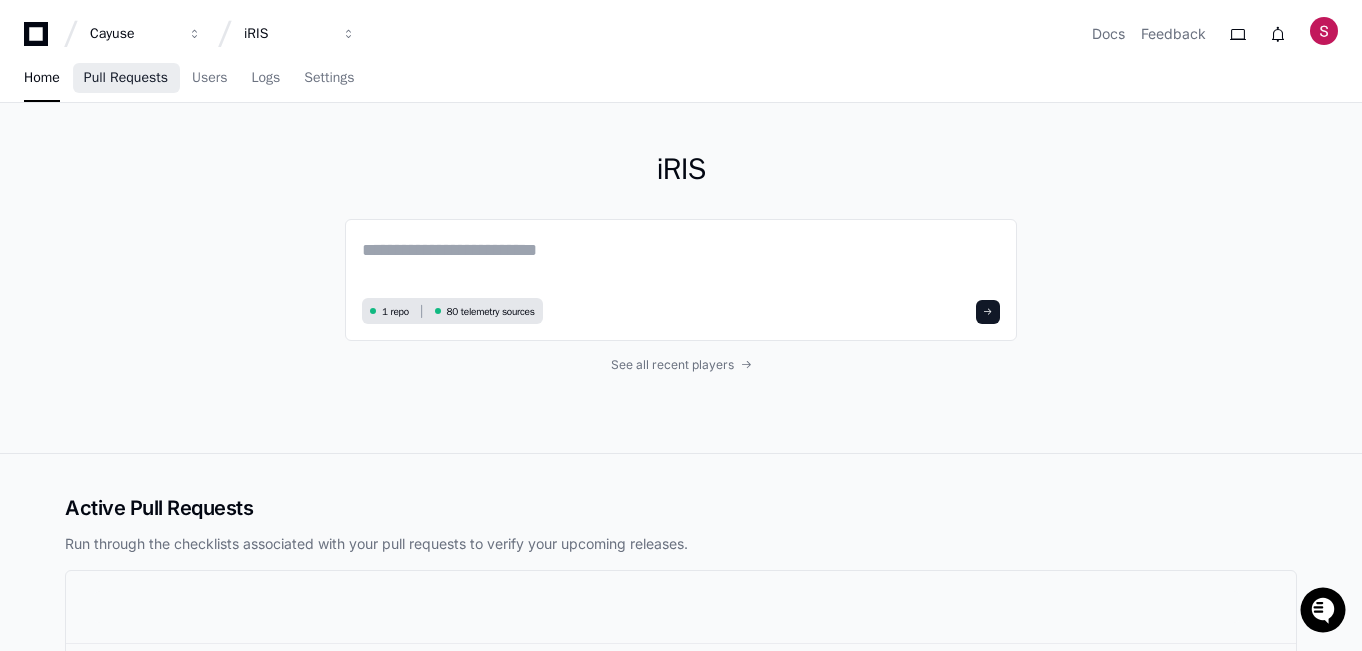click on "Pull Requests" at bounding box center [126, 78] 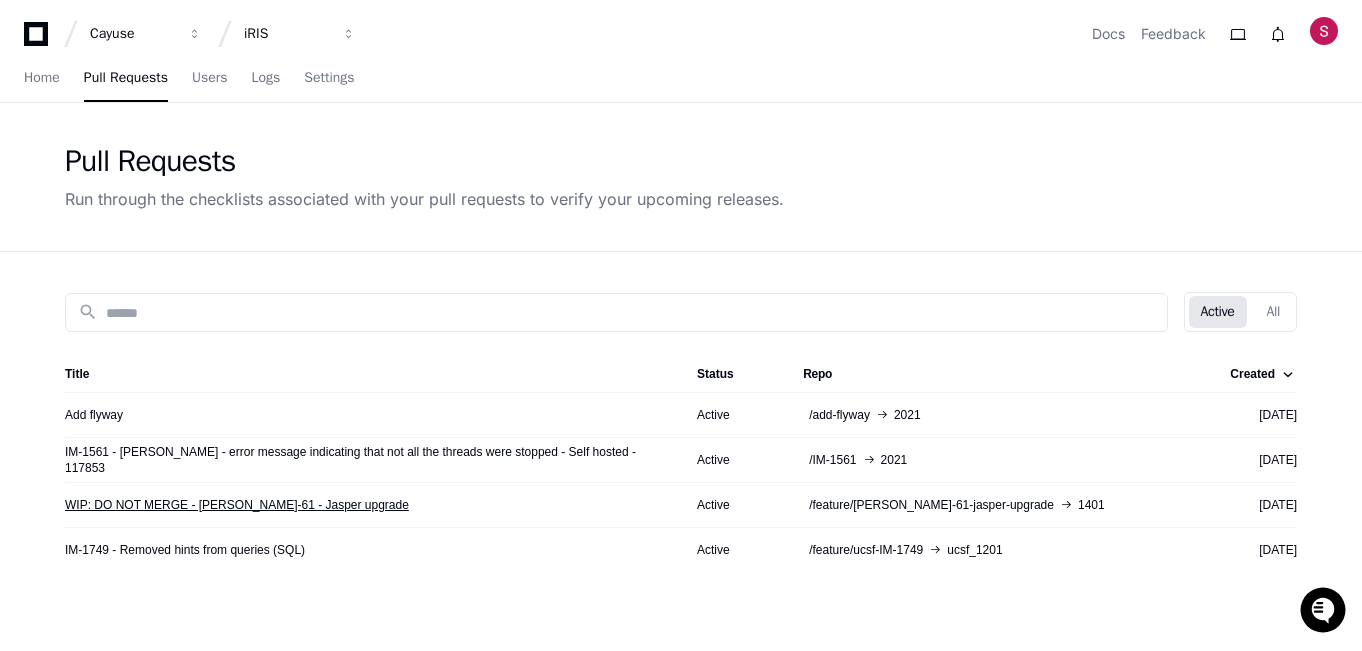 click on "WIP: DO NOT MERGE - [PERSON_NAME]-61 - Jasper upgrade" 